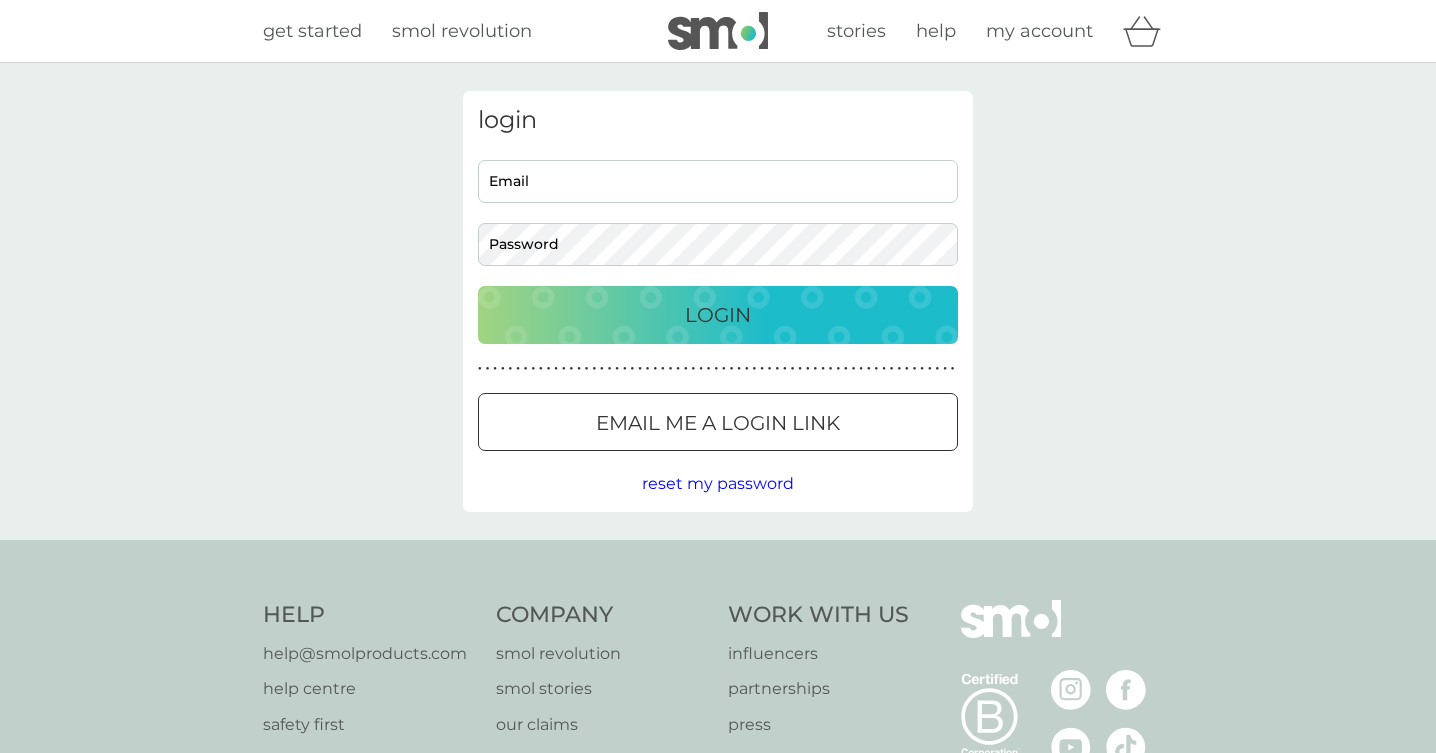 scroll, scrollTop: 0, scrollLeft: 0, axis: both 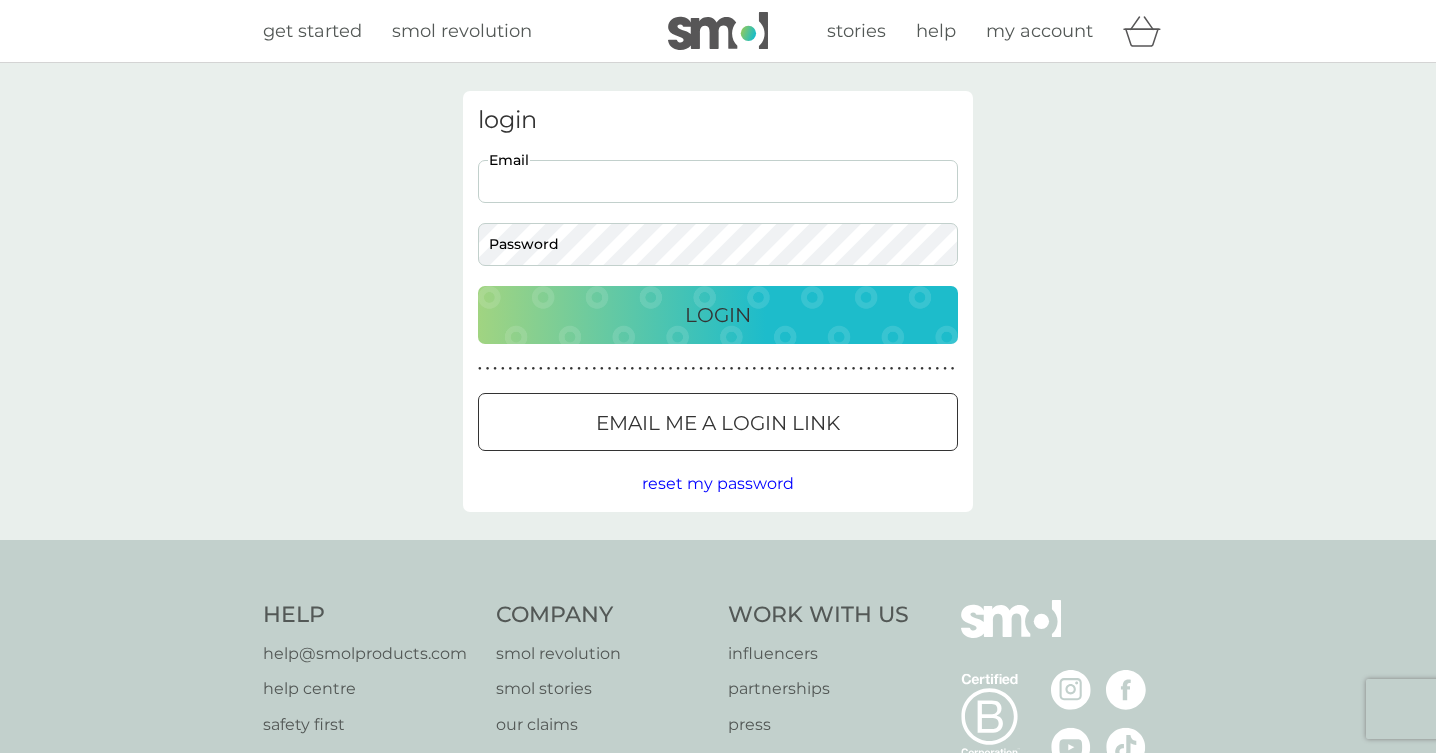 type on "[EMAIL]" 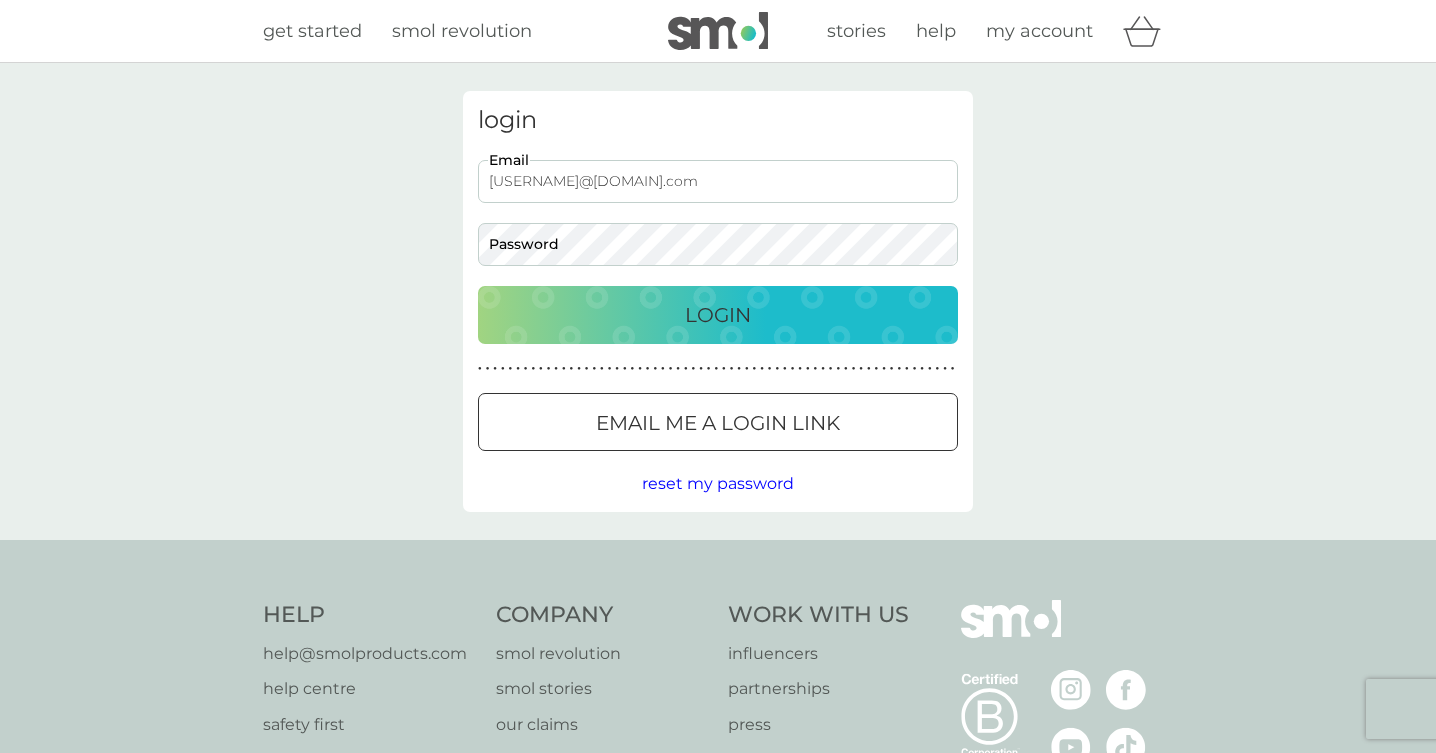 click on "Login" at bounding box center (718, 315) 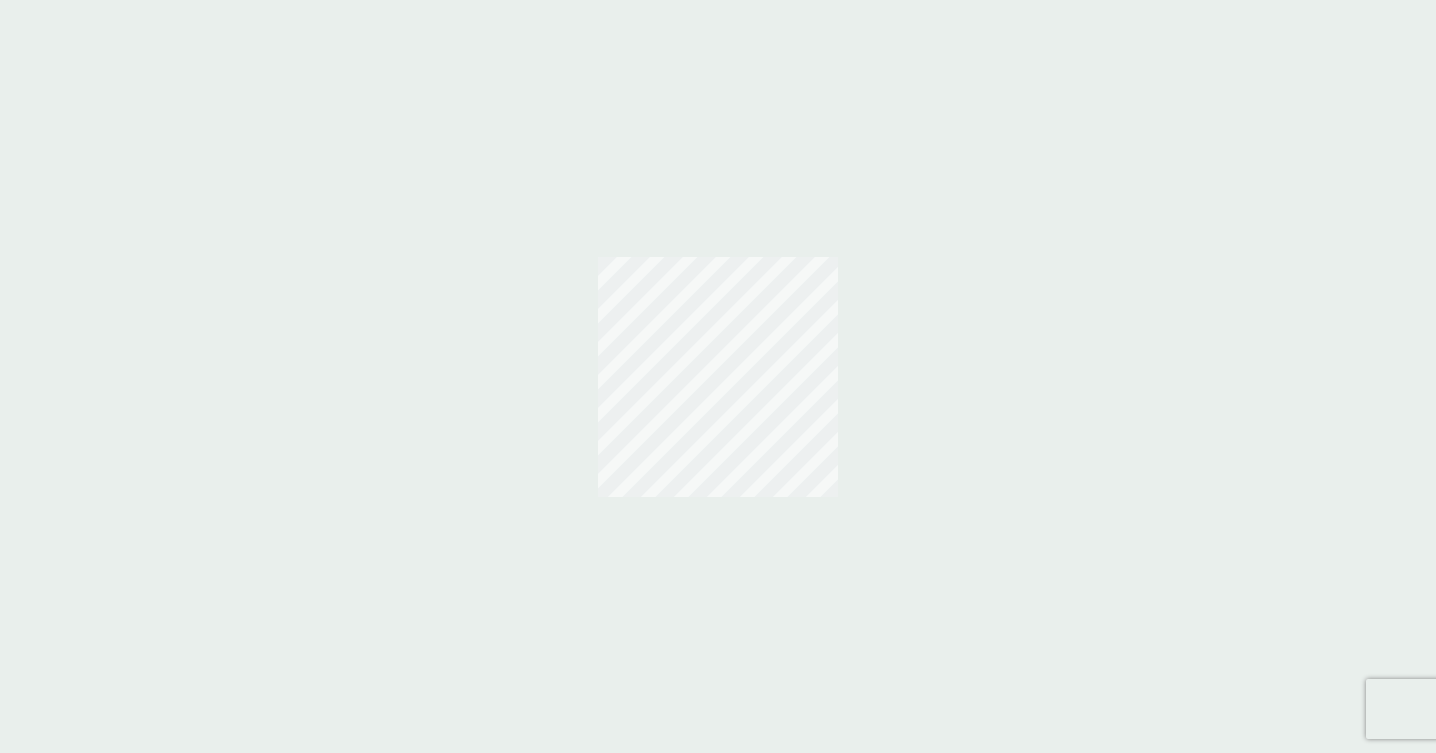 scroll, scrollTop: 0, scrollLeft: 0, axis: both 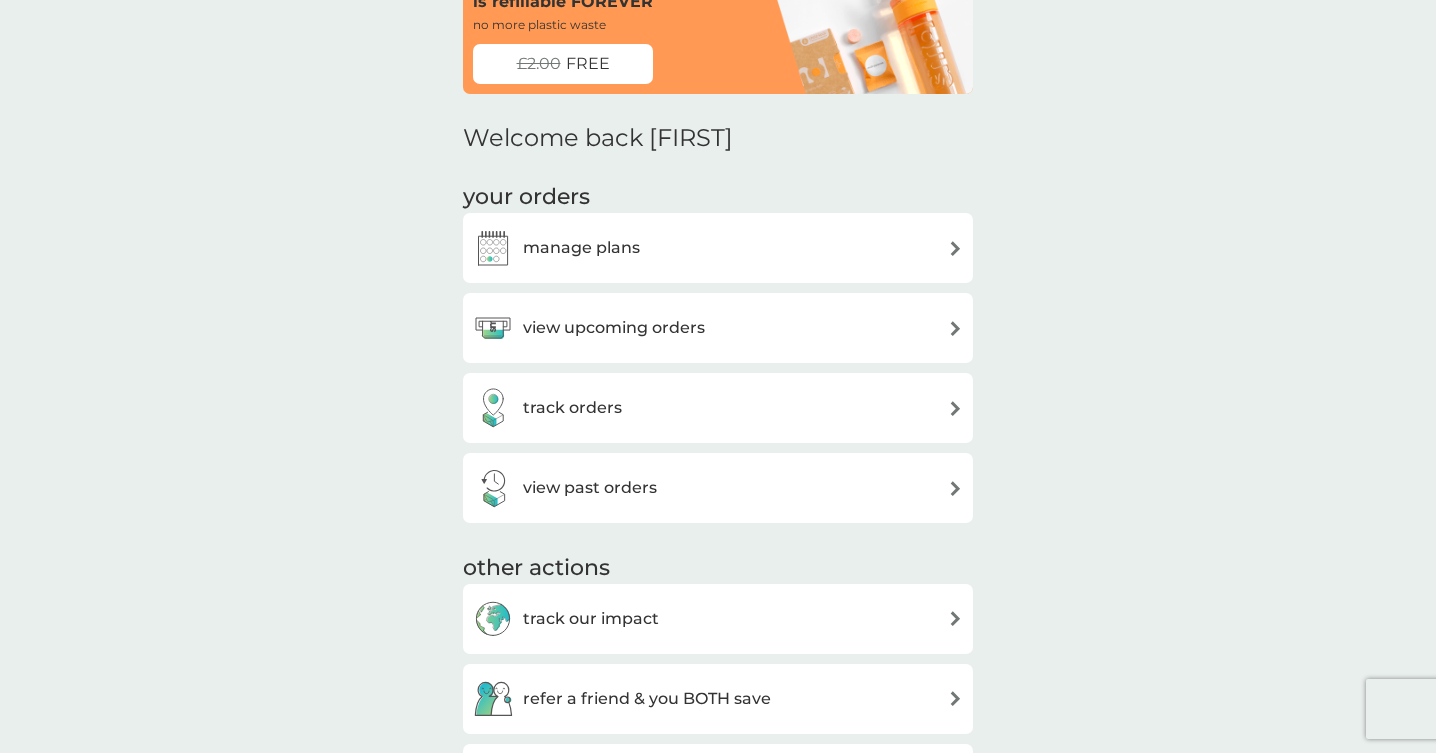 click on "view upcoming orders" at bounding box center [614, 328] 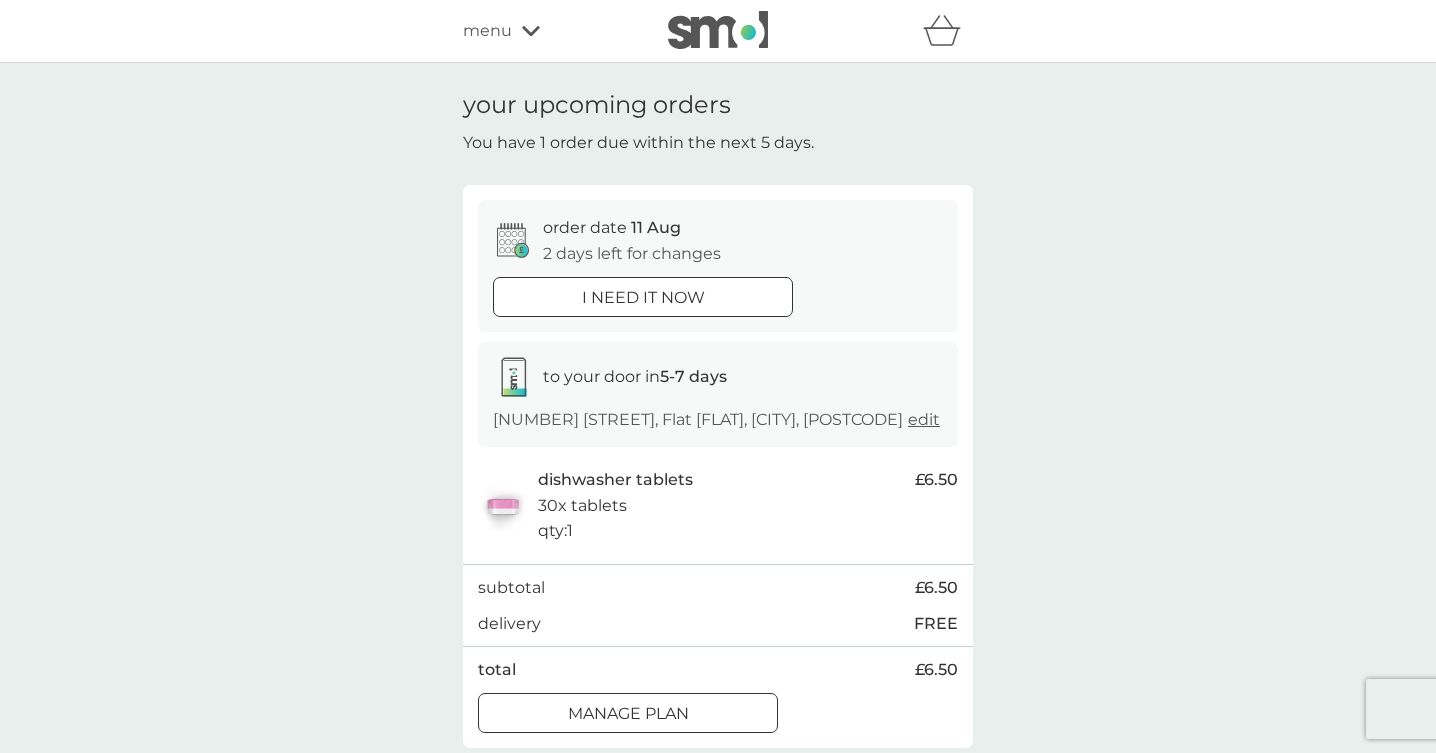 scroll, scrollTop: 0, scrollLeft: 0, axis: both 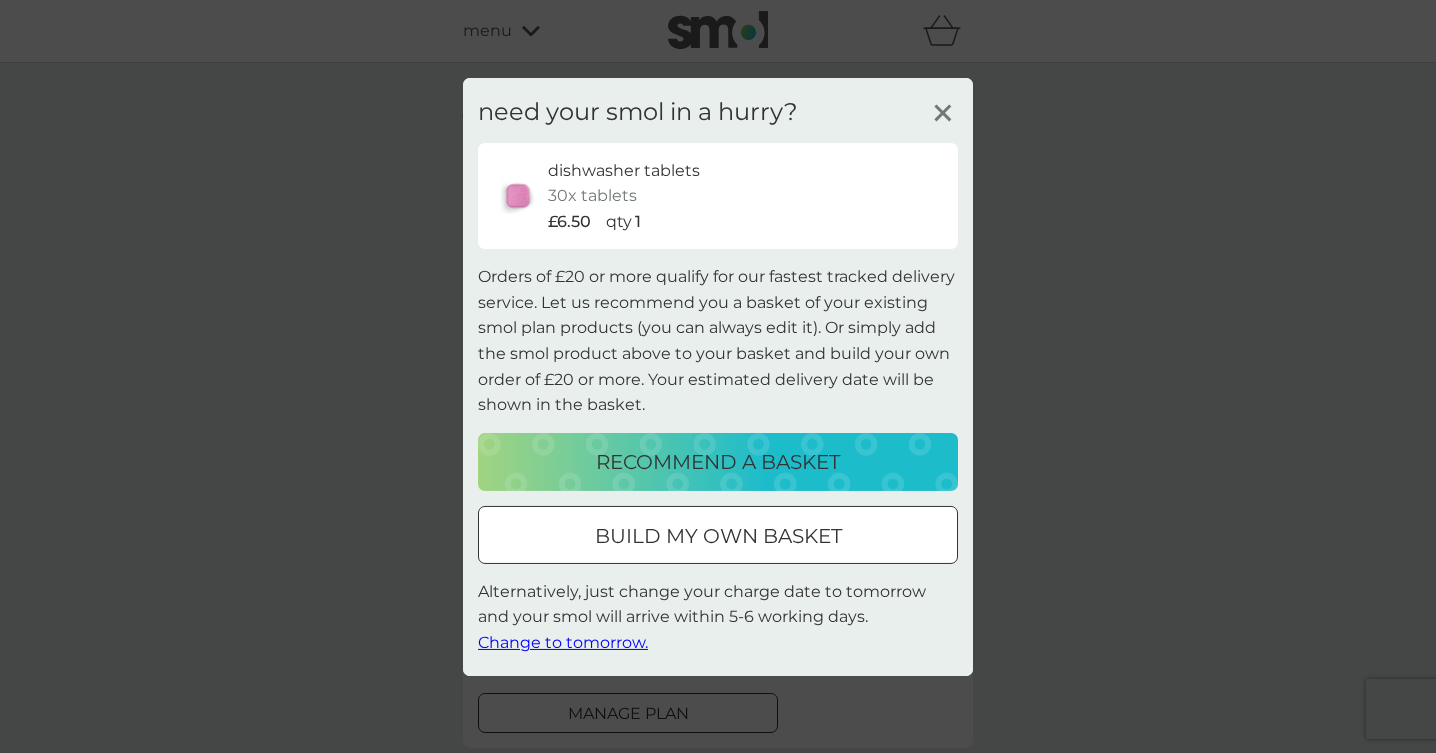 click 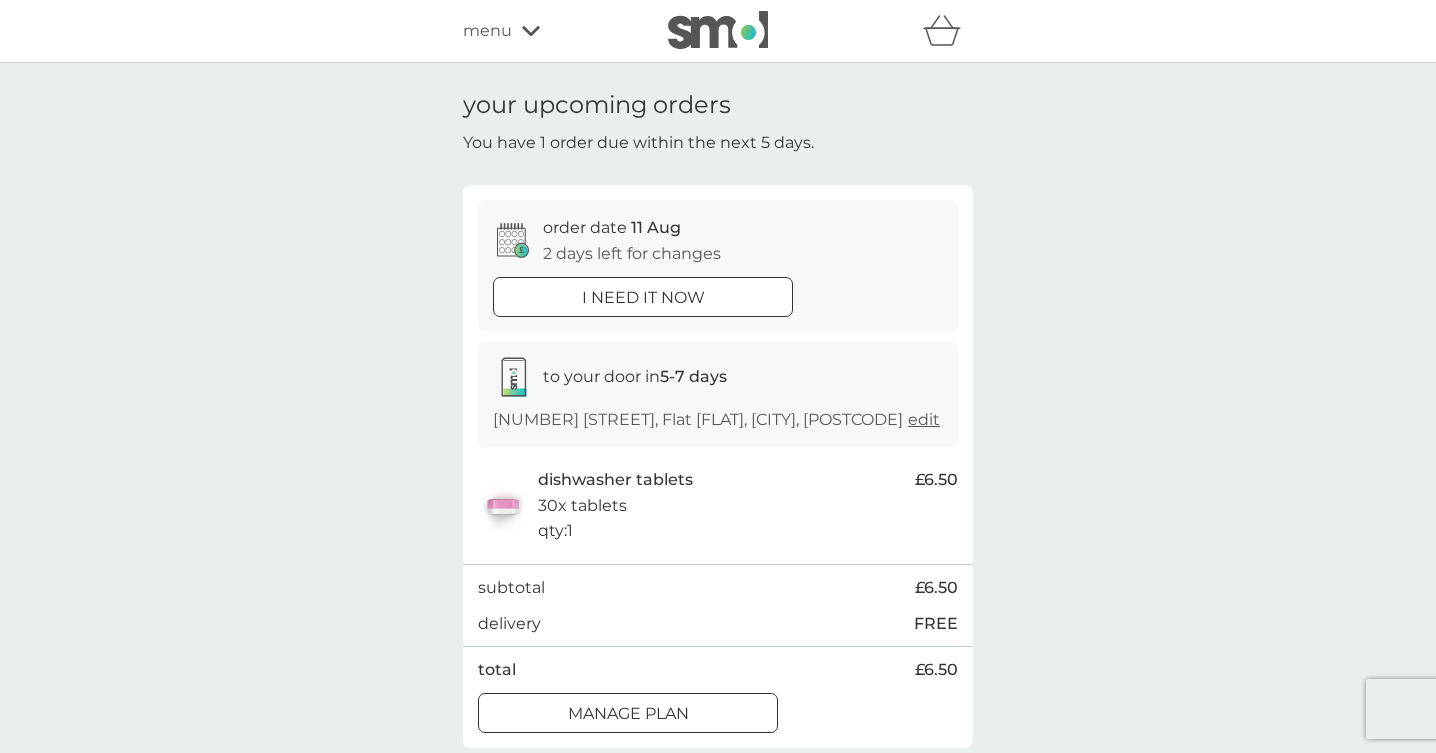 click on "edit" at bounding box center [924, 419] 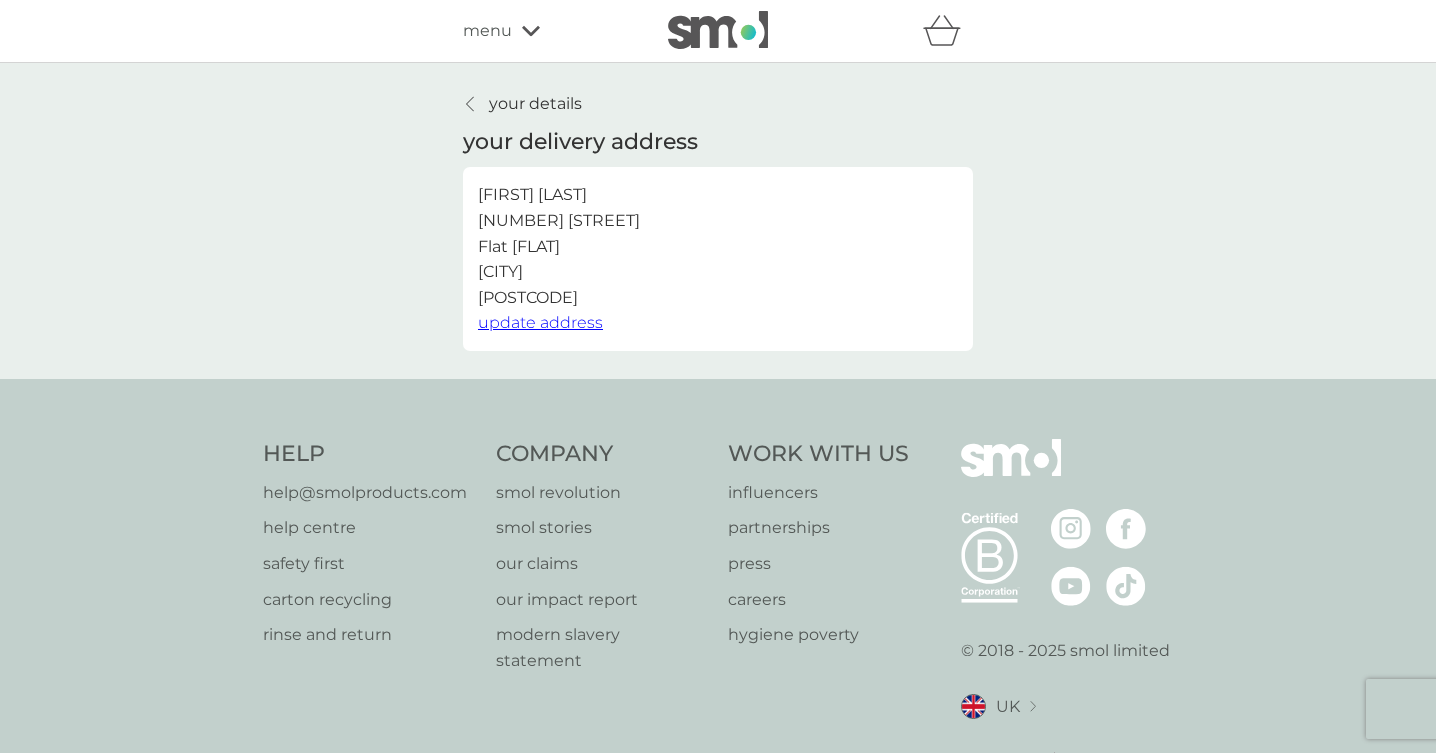 click 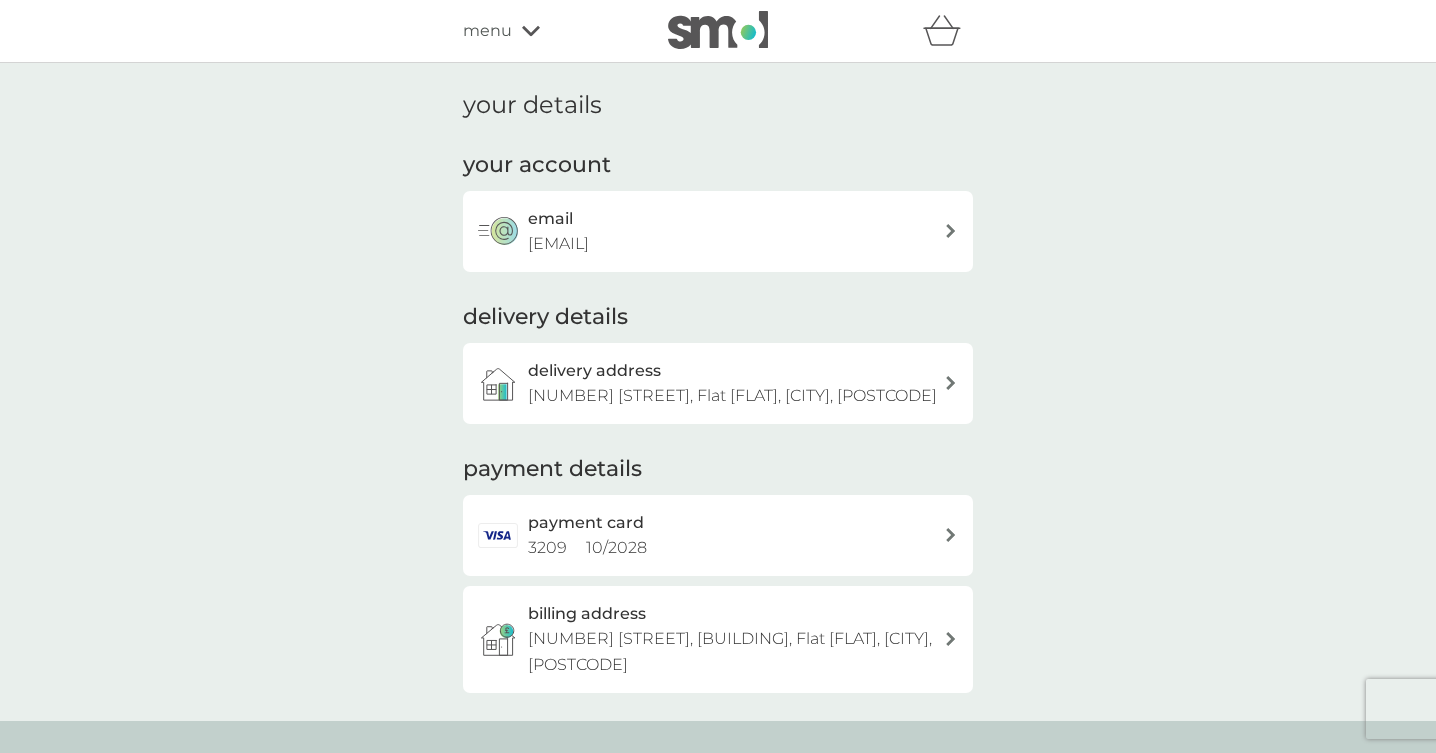 scroll, scrollTop: 0, scrollLeft: 0, axis: both 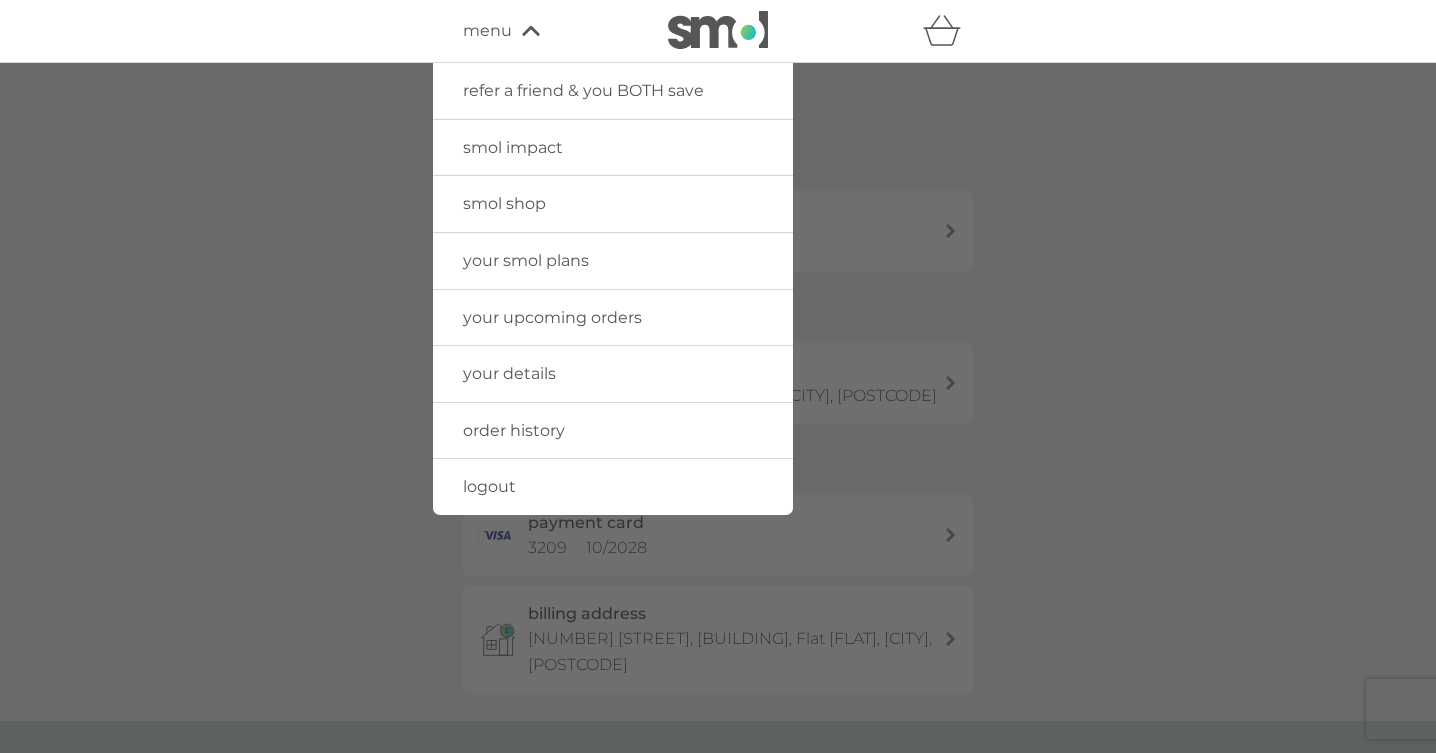 click at bounding box center [718, 439] 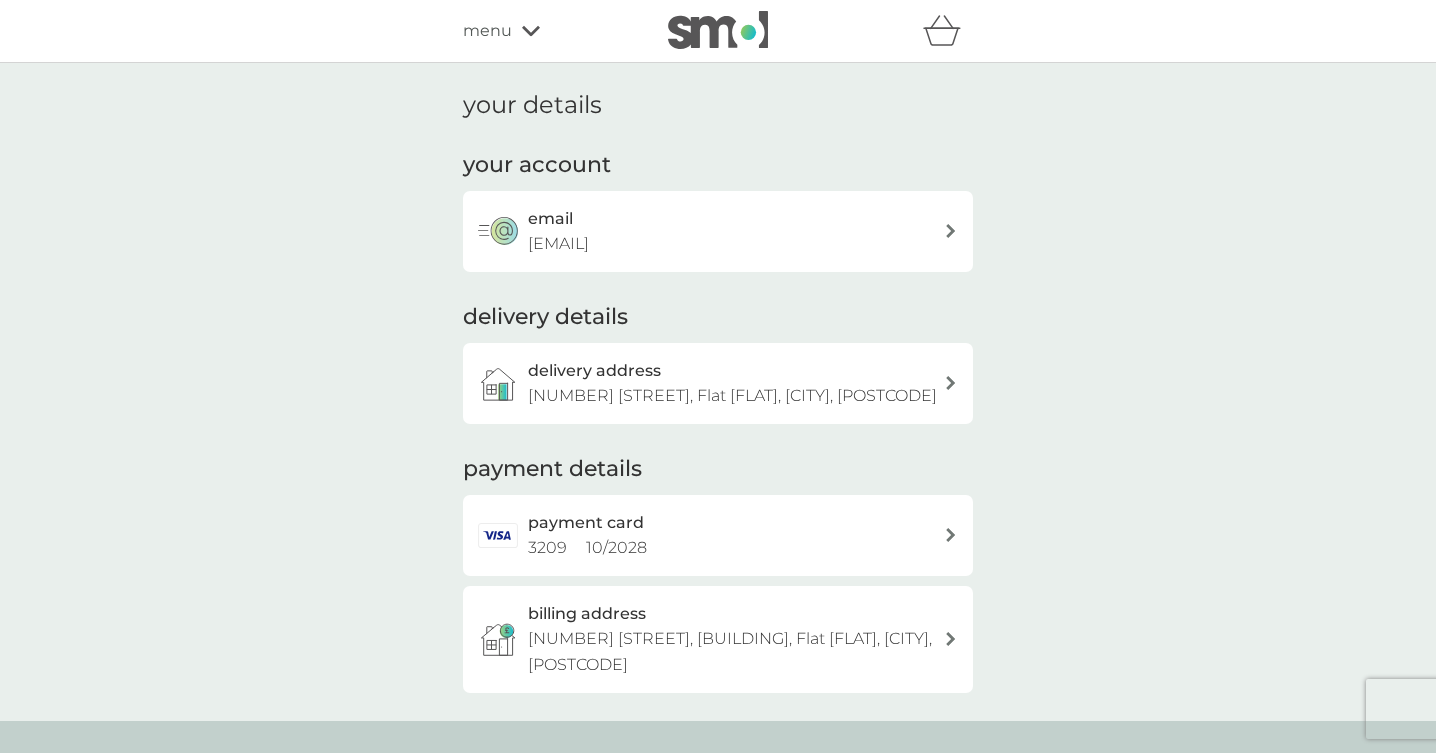 click on "your details" at bounding box center [532, 105] 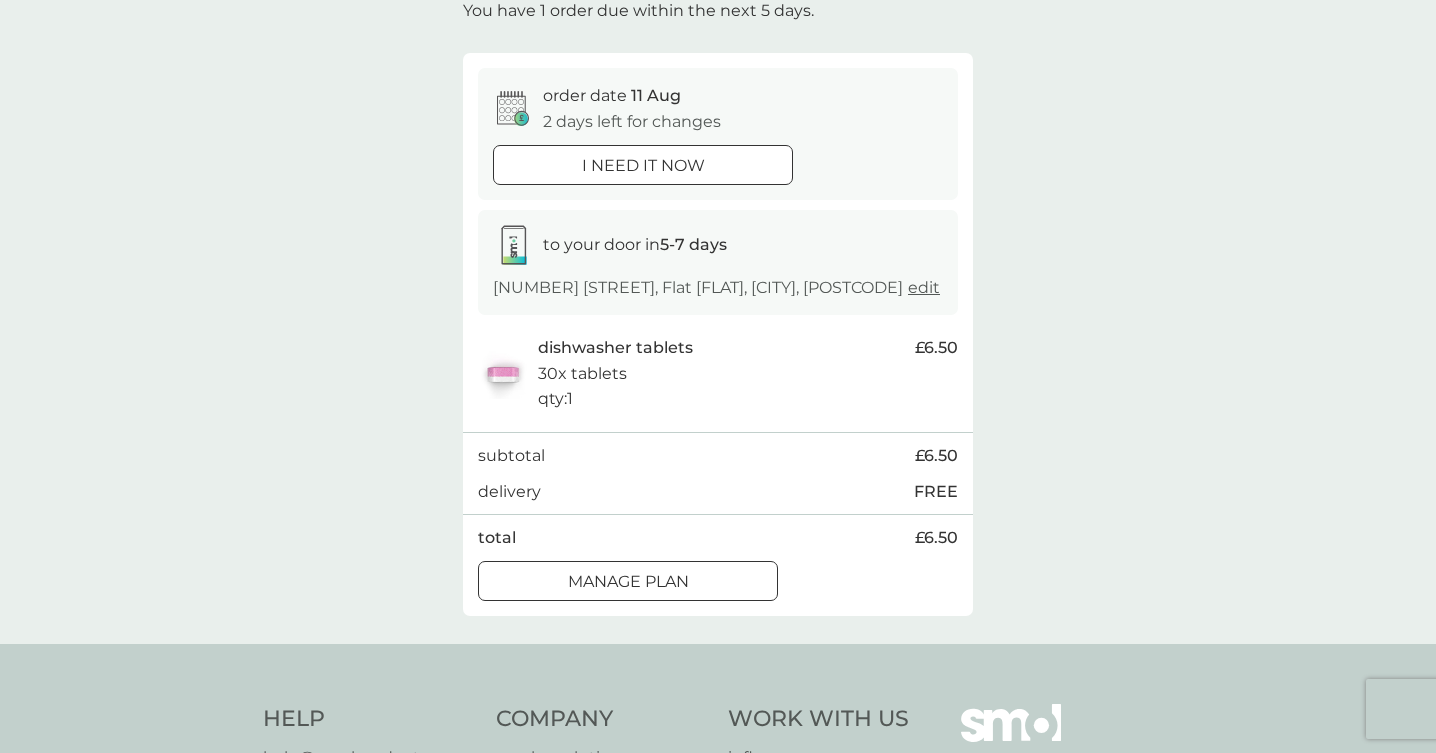 scroll, scrollTop: 137, scrollLeft: 0, axis: vertical 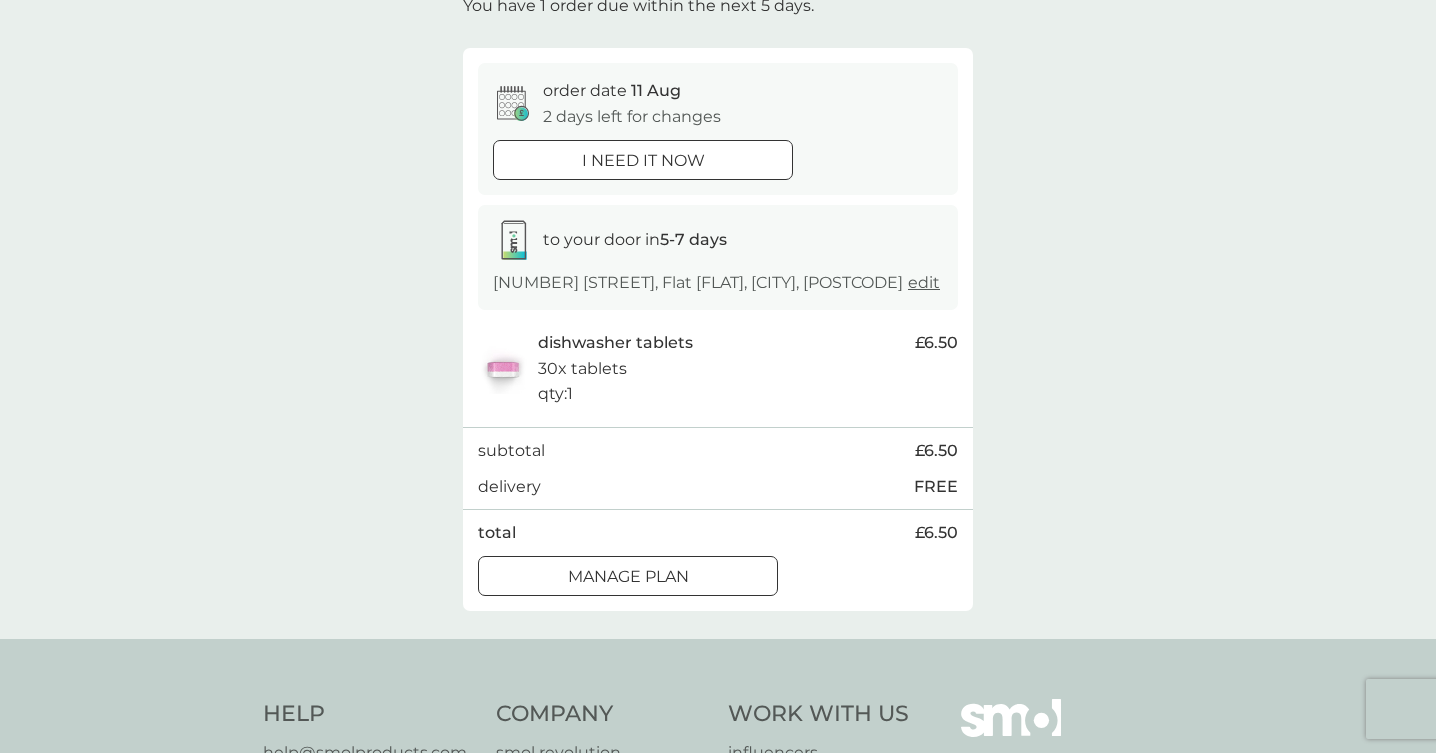click at bounding box center [628, 576] 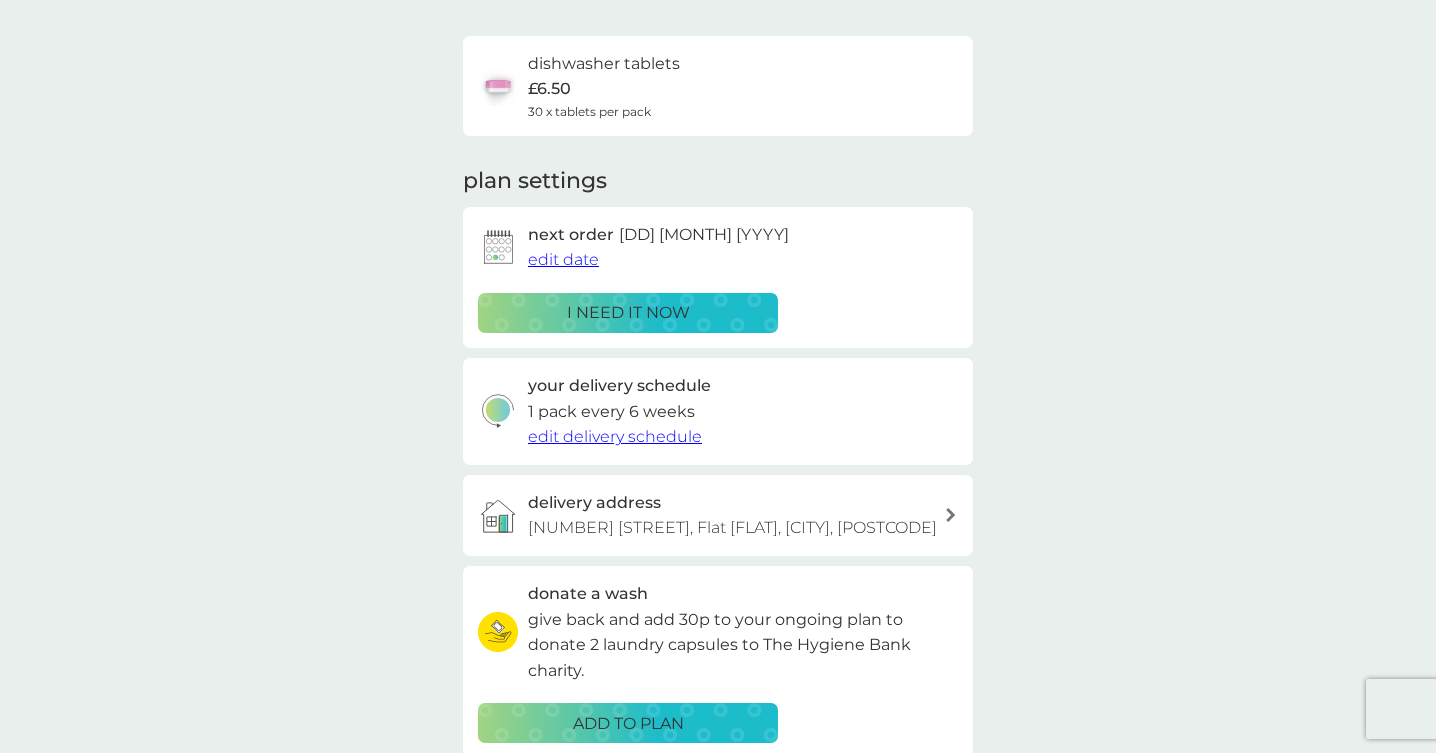 scroll, scrollTop: 132, scrollLeft: 0, axis: vertical 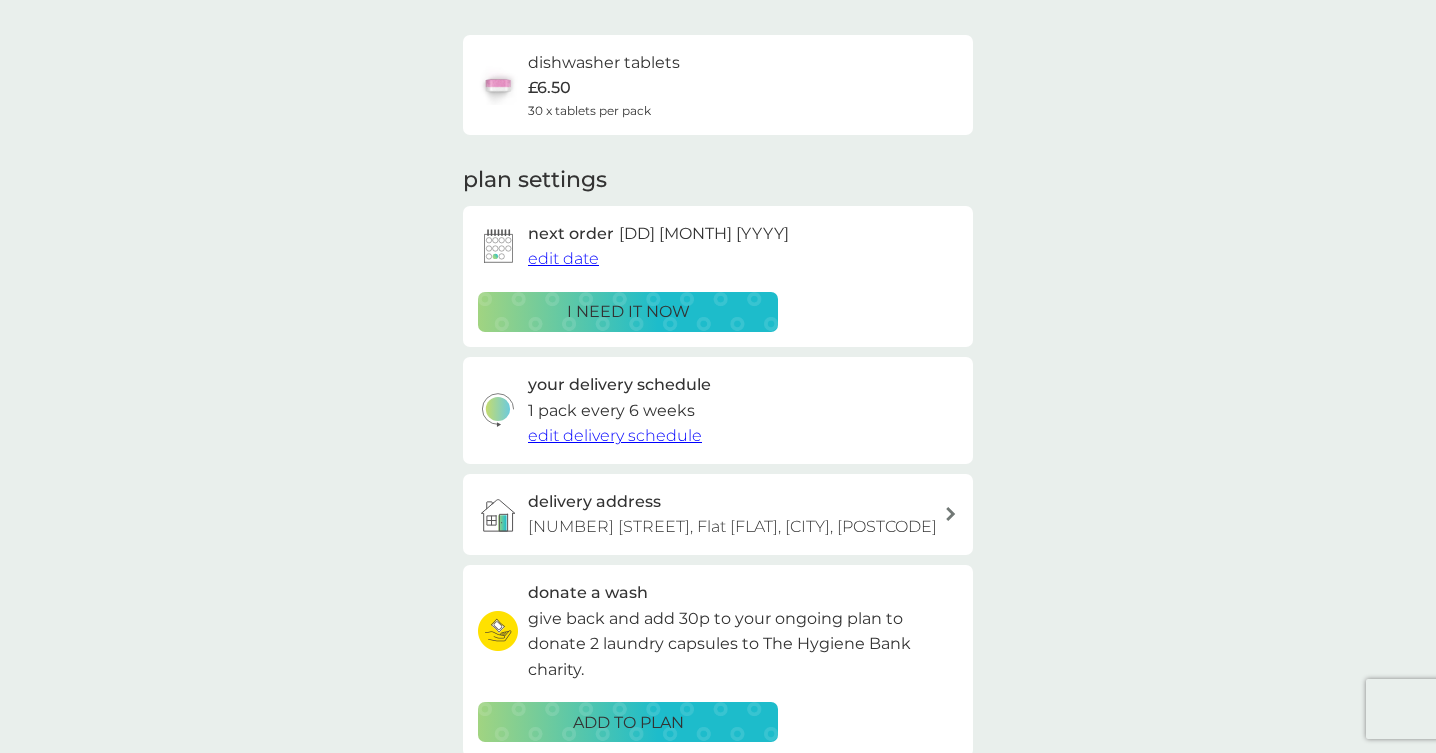click on "edit date" at bounding box center [563, 258] 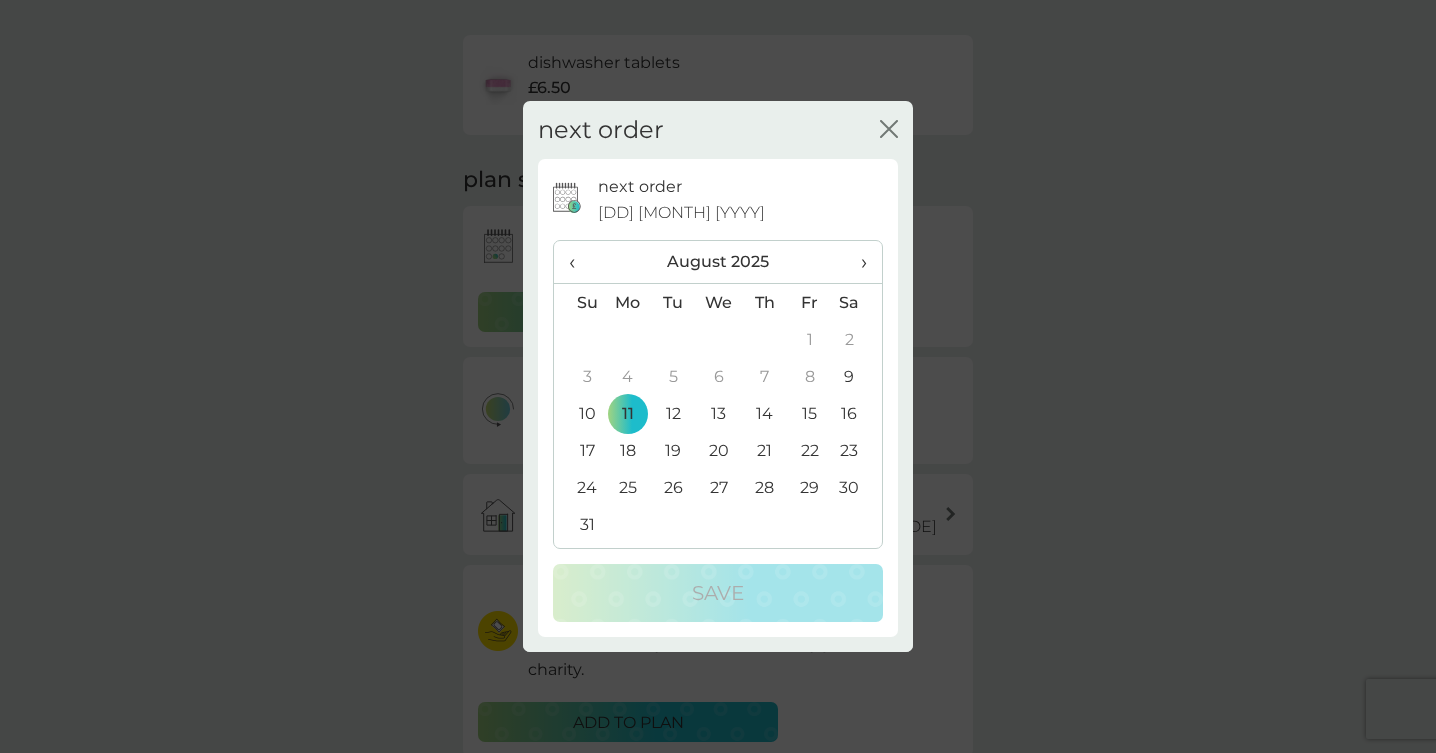 click on "9" at bounding box center (857, 376) 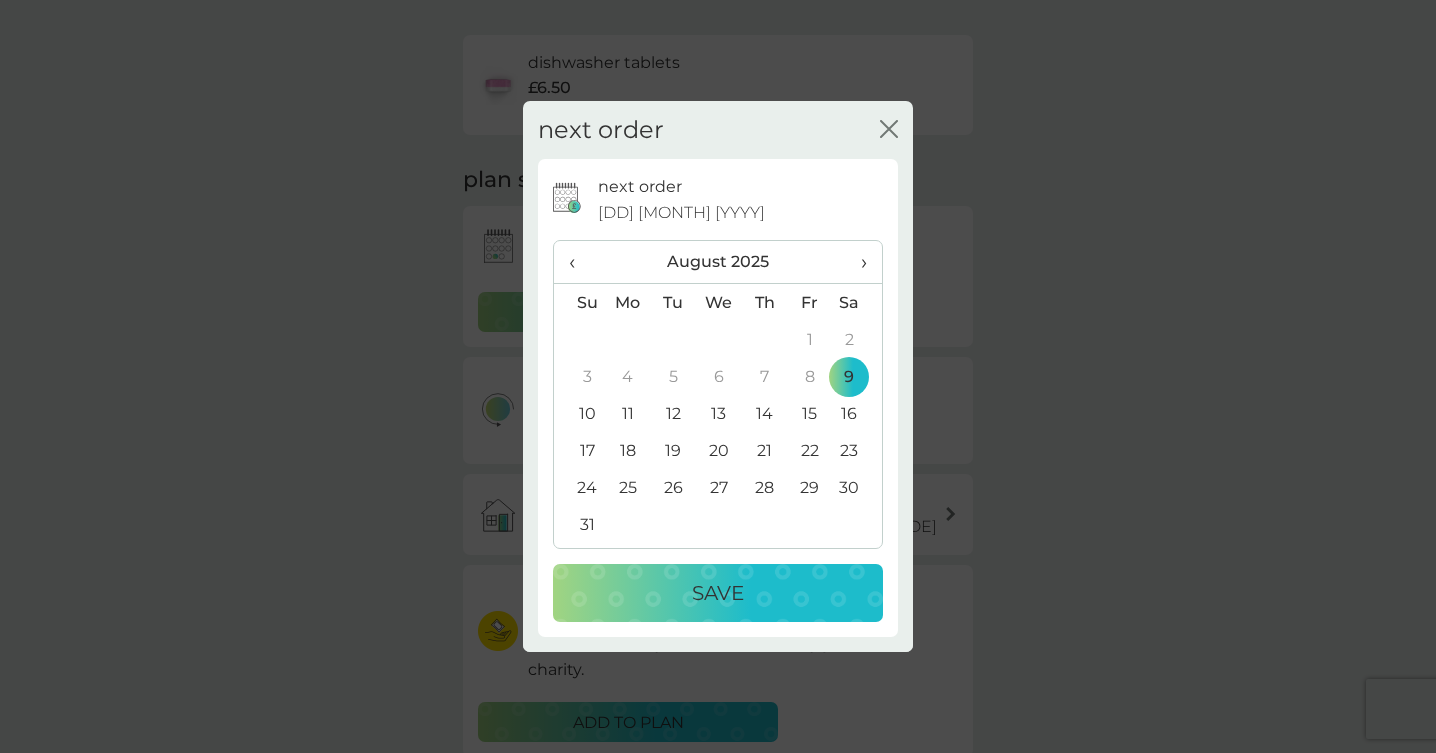 click on "Save" at bounding box center (718, 593) 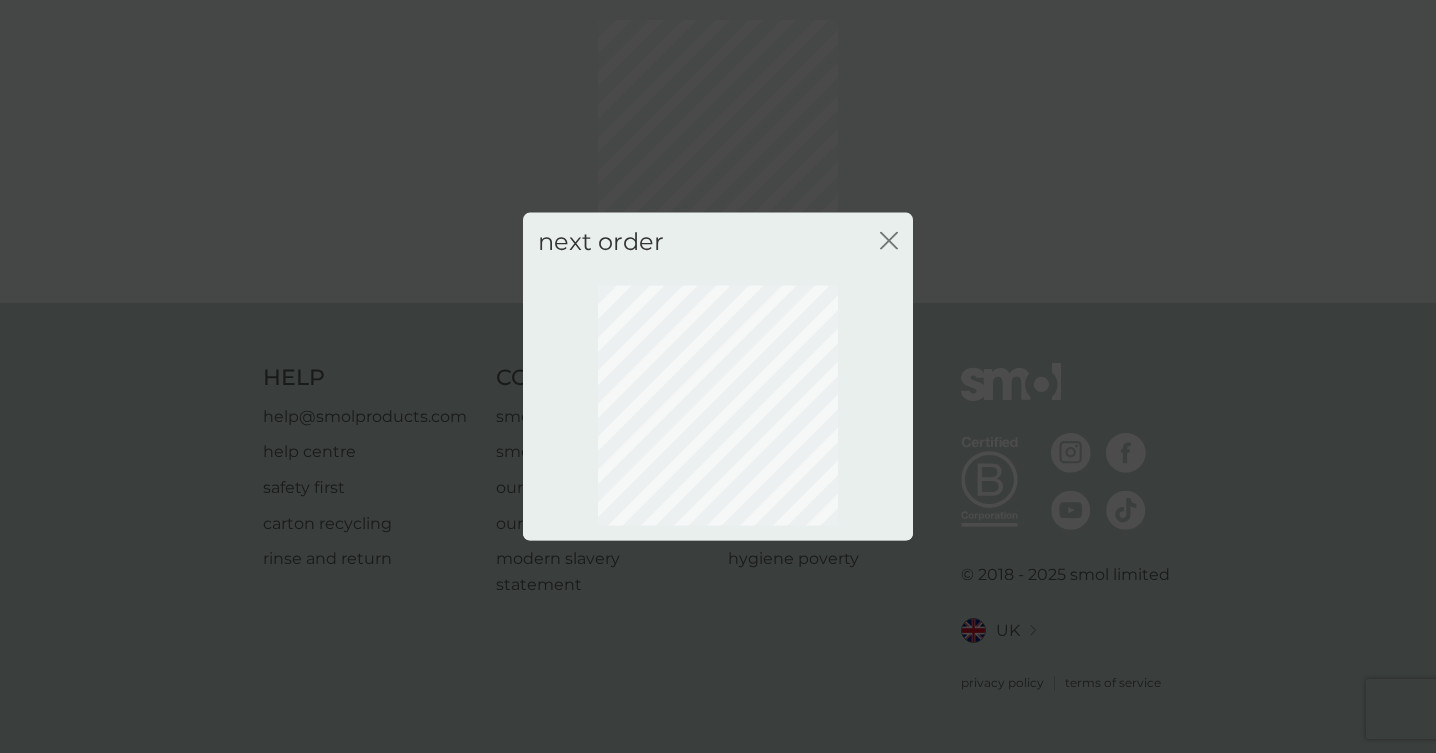 scroll, scrollTop: 84, scrollLeft: 0, axis: vertical 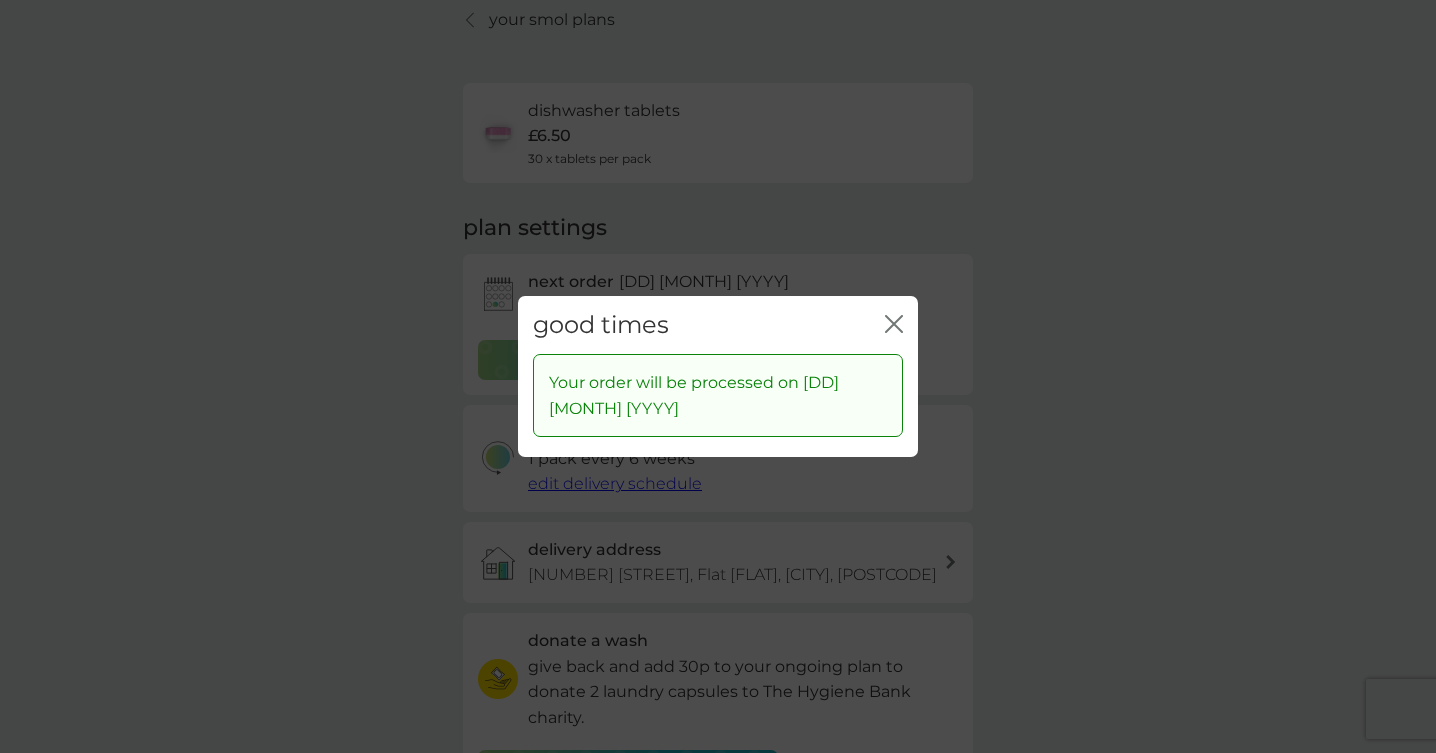 click on "close" 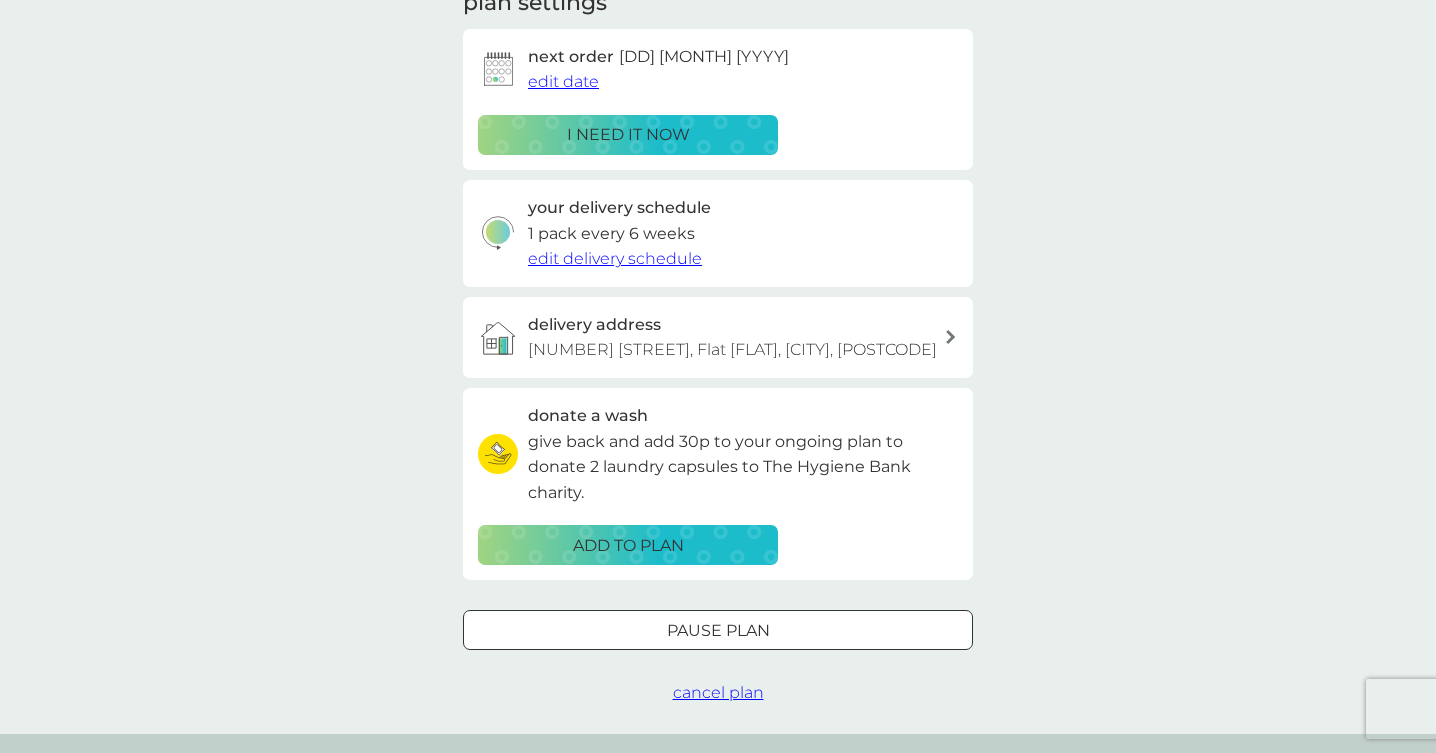 scroll, scrollTop: 307, scrollLeft: 0, axis: vertical 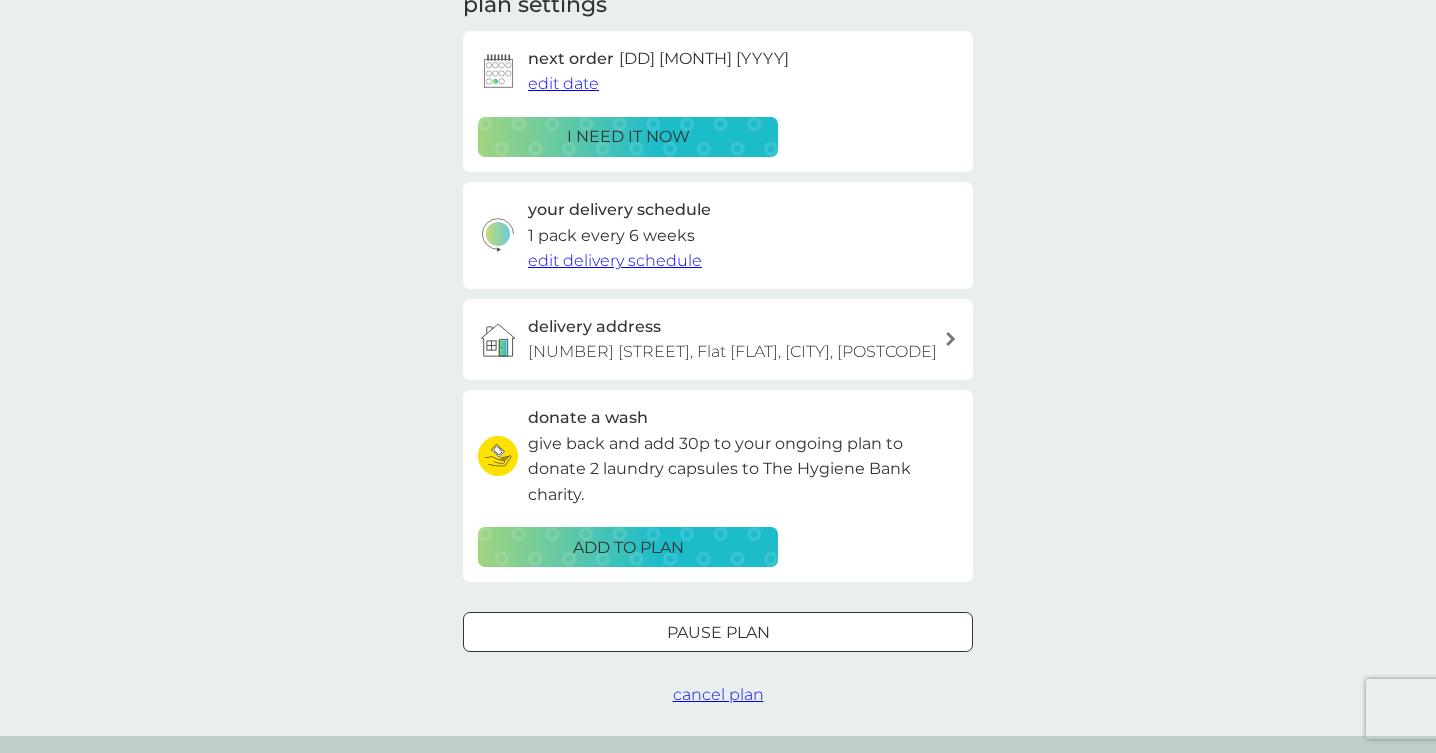 click on "edit delivery schedule" at bounding box center (615, 260) 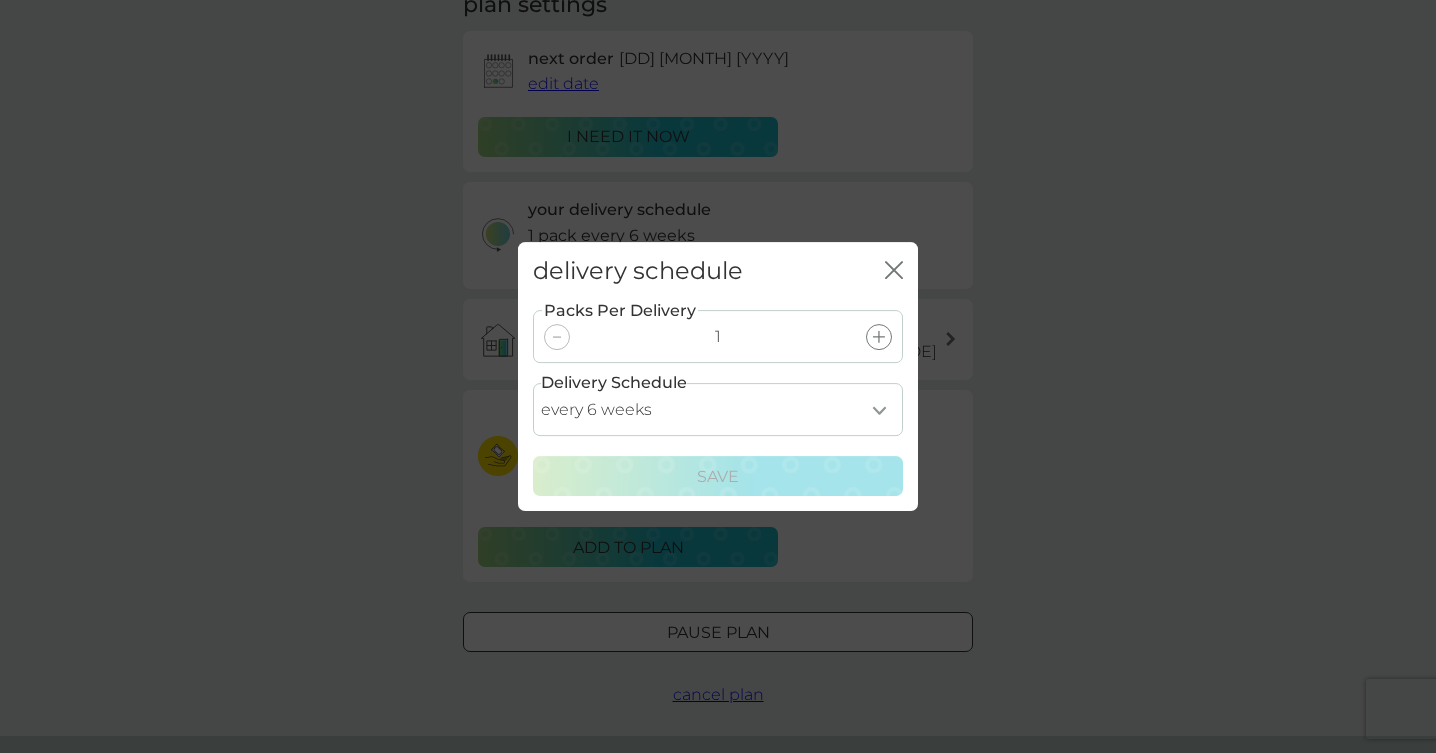 select on "35" 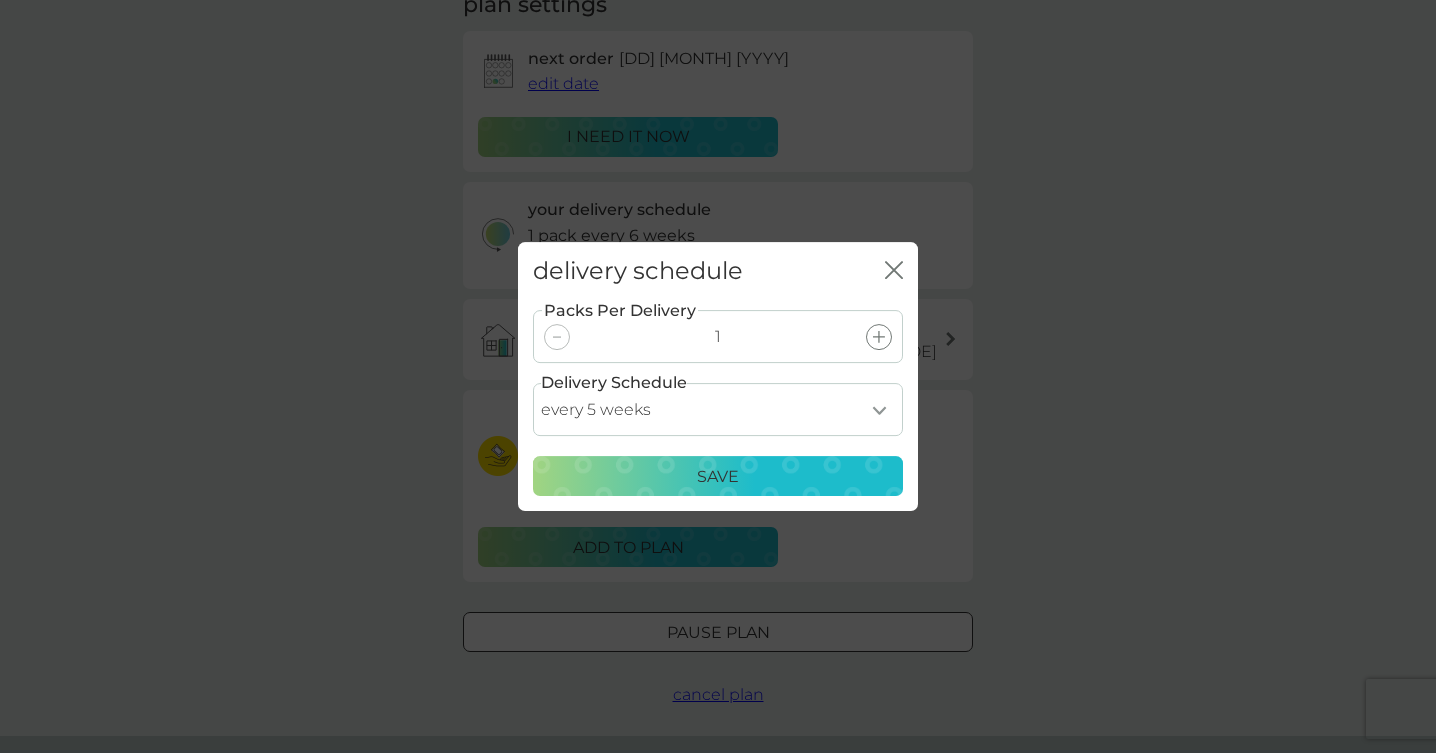 click on "Save" at bounding box center [718, 477] 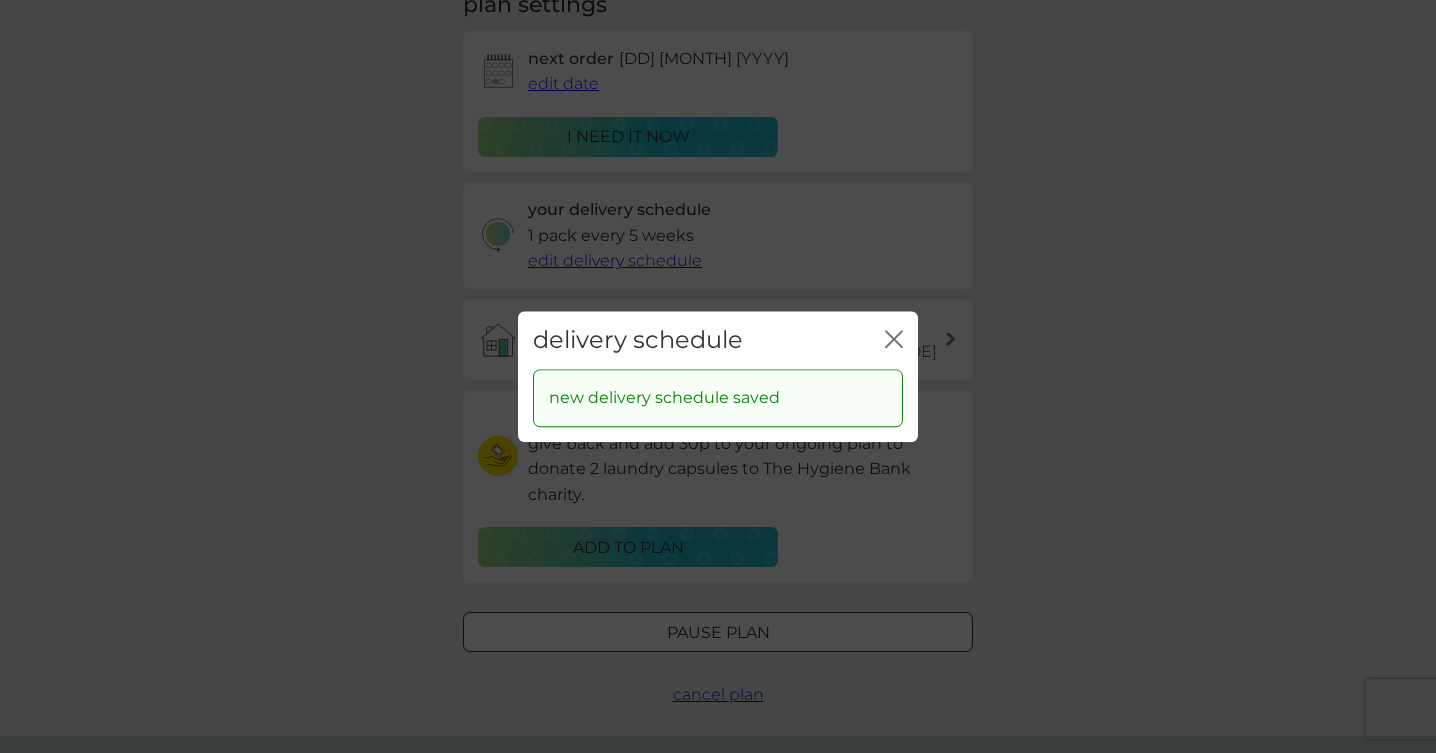 click on "close" 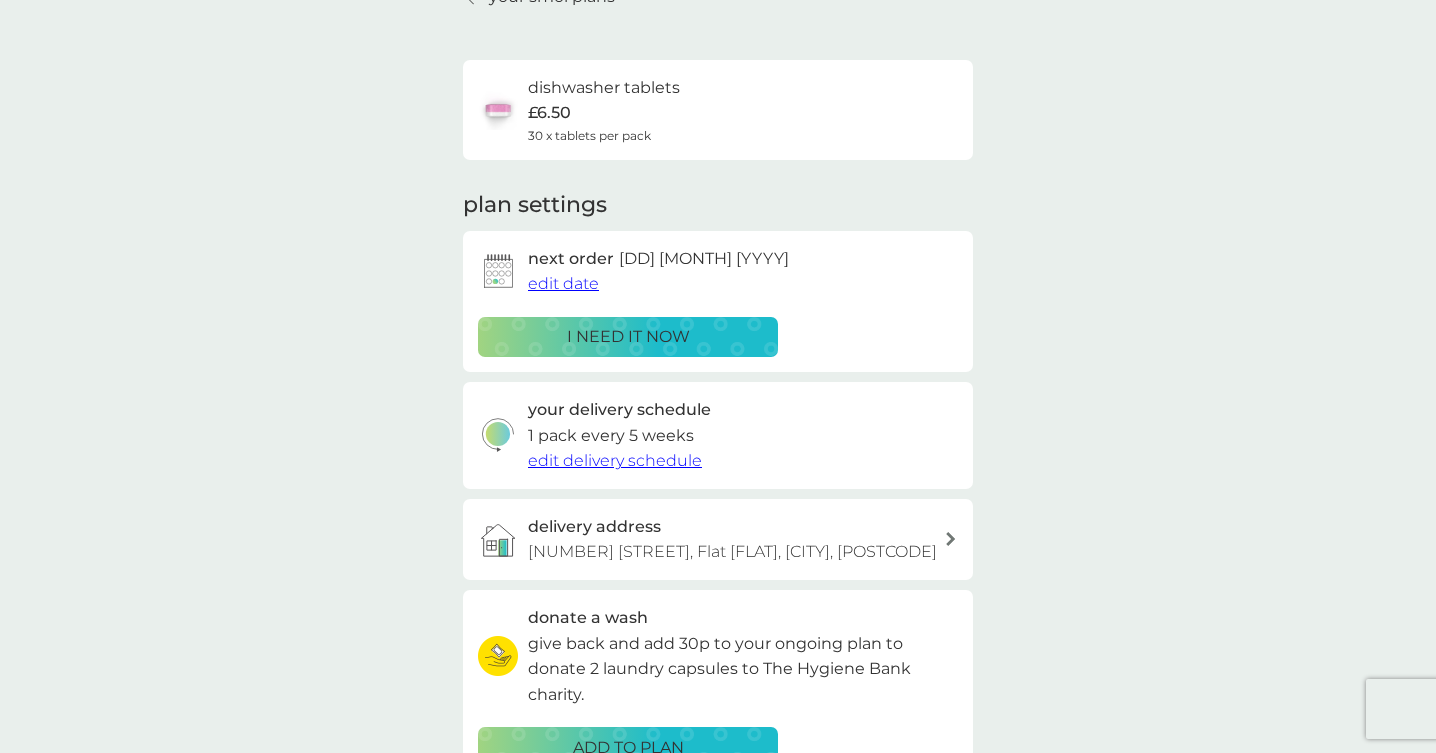 scroll, scrollTop: 105, scrollLeft: 0, axis: vertical 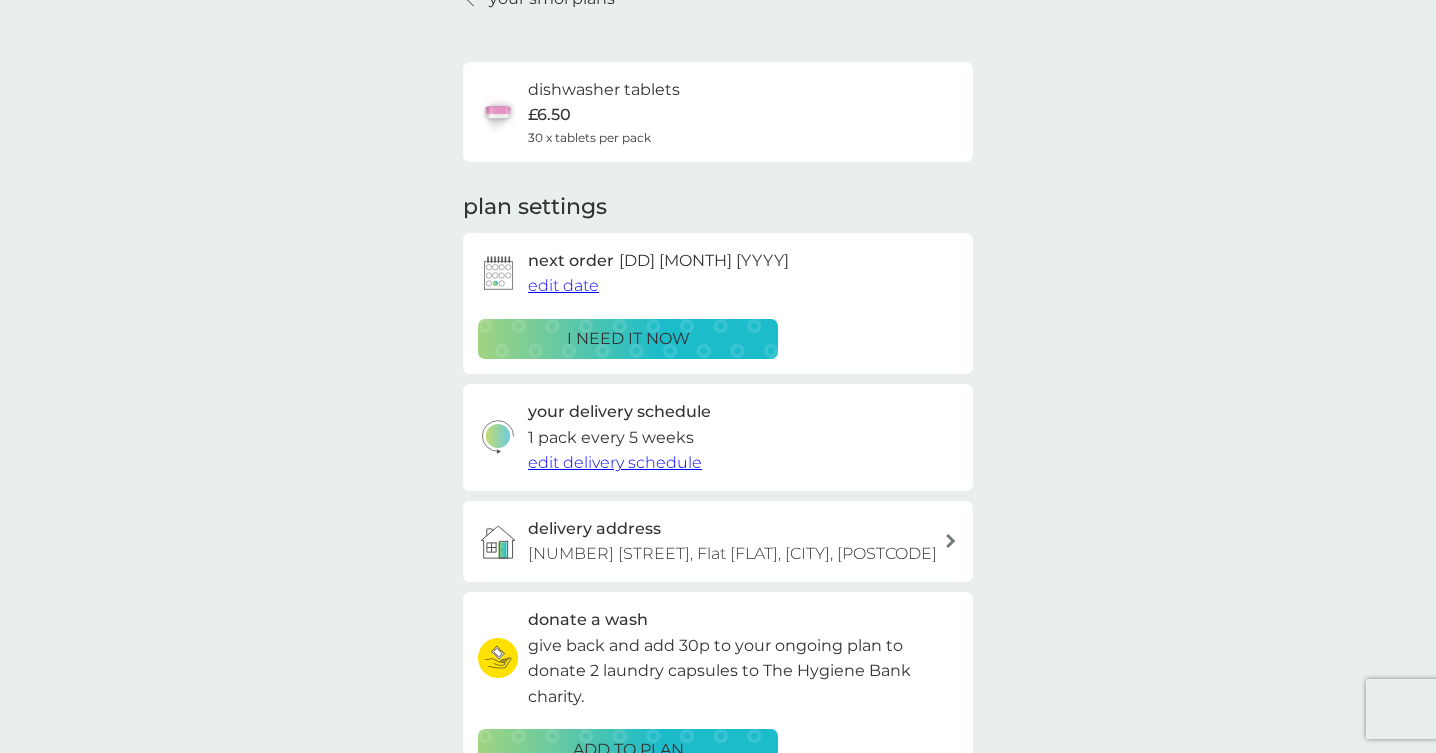 click on "edit date" at bounding box center [563, 285] 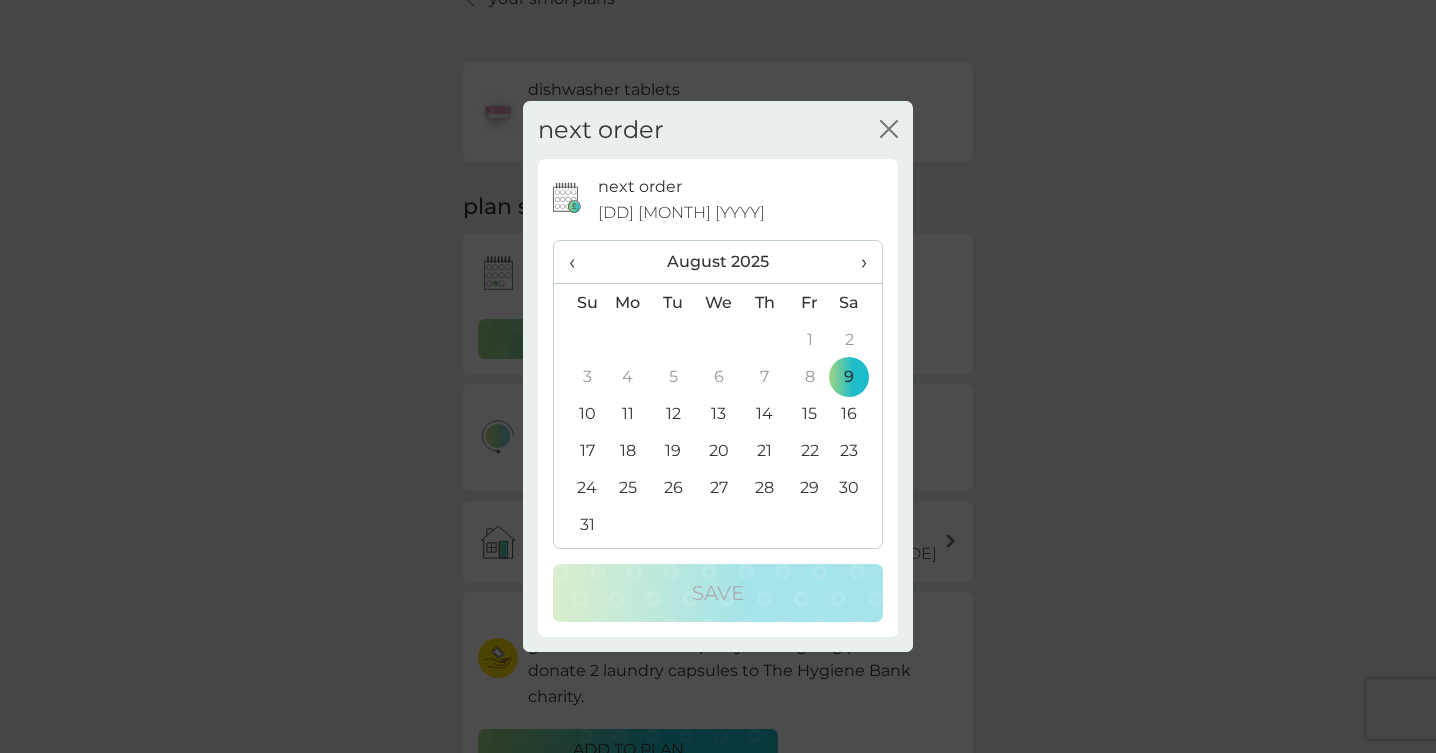 click on "next order close" at bounding box center [718, 130] 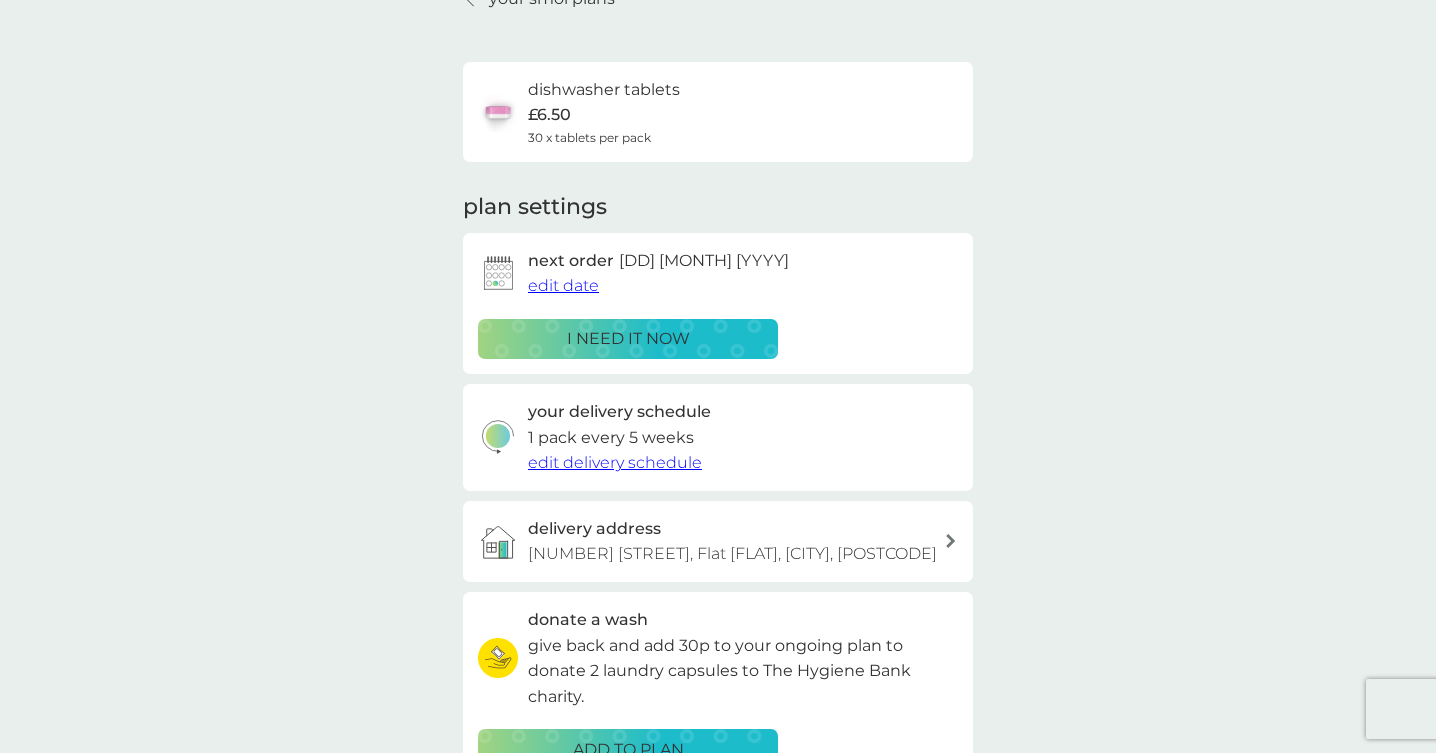 click on "edit delivery schedule" at bounding box center [615, 462] 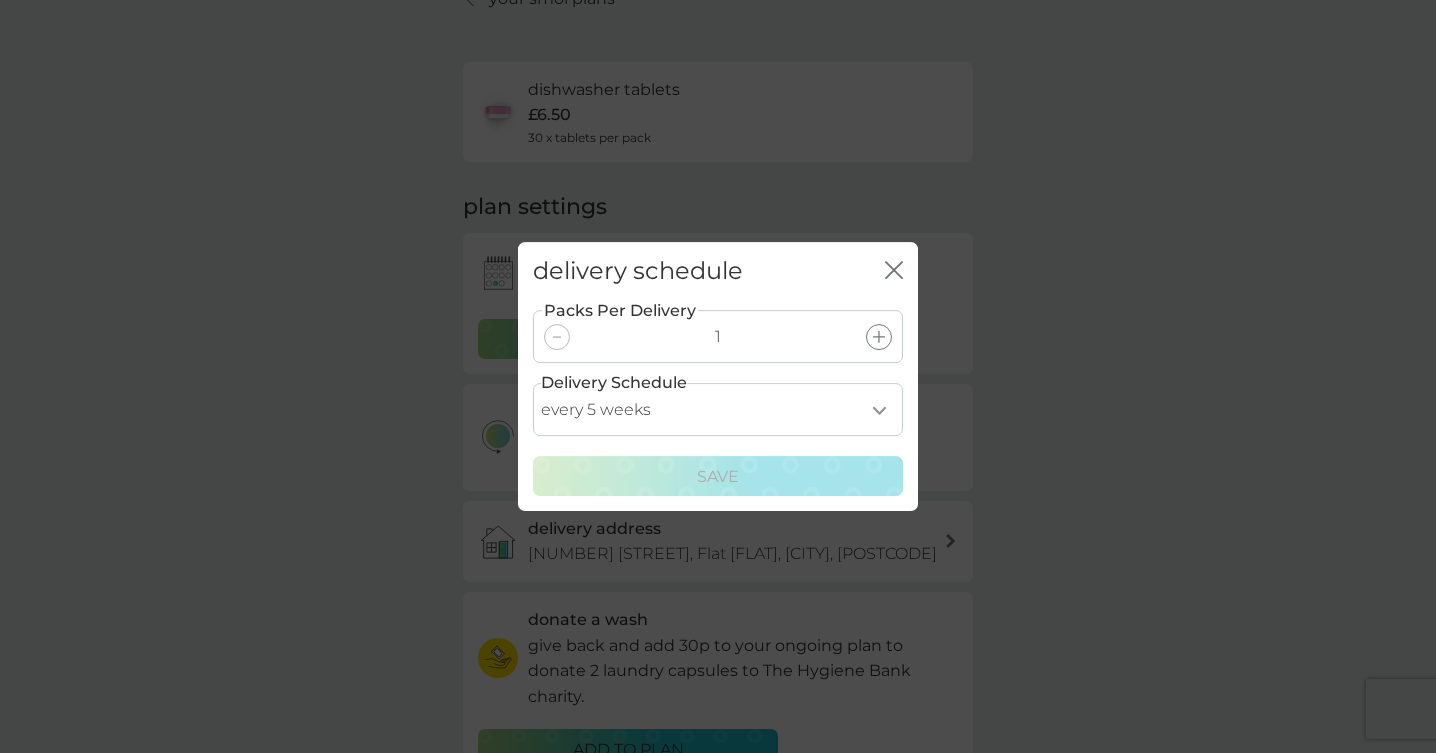 select on "28" 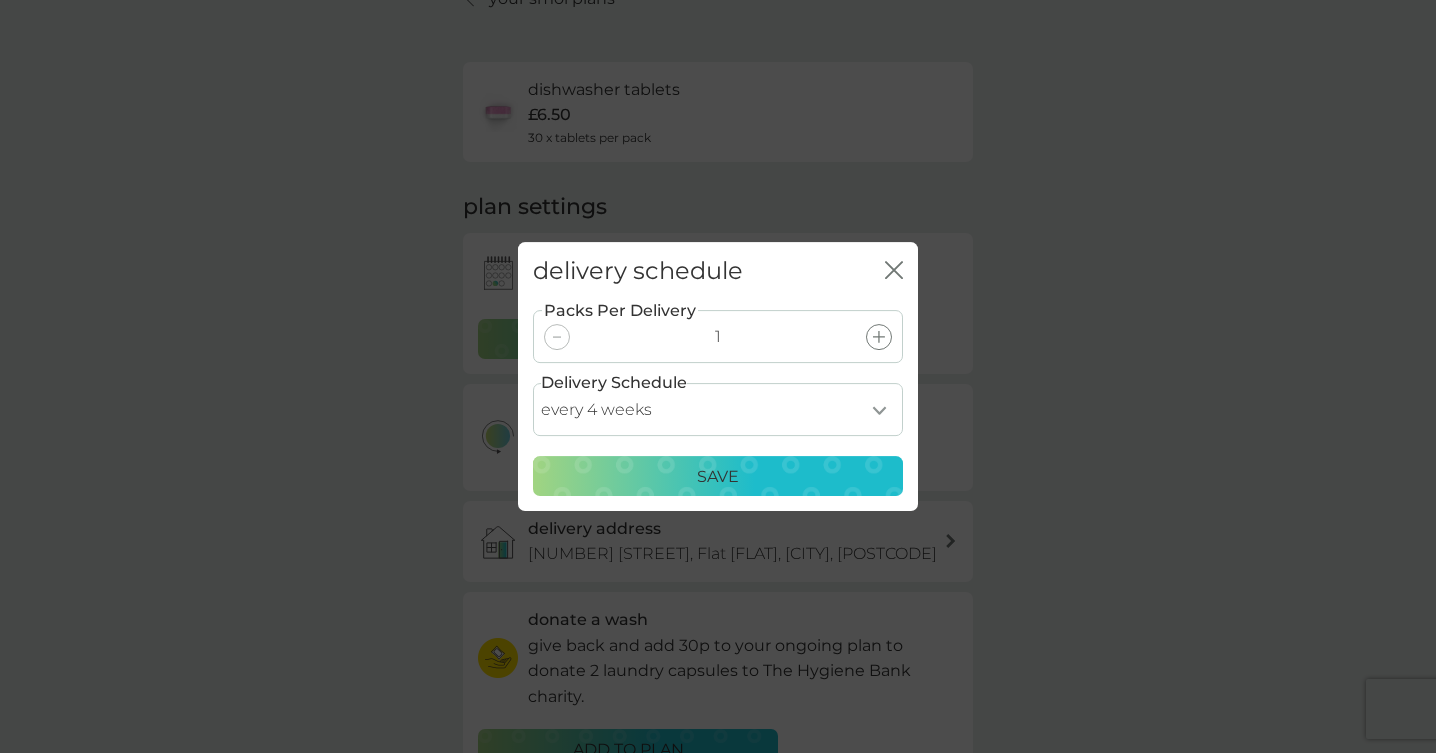 click on "Save" at bounding box center [718, 476] 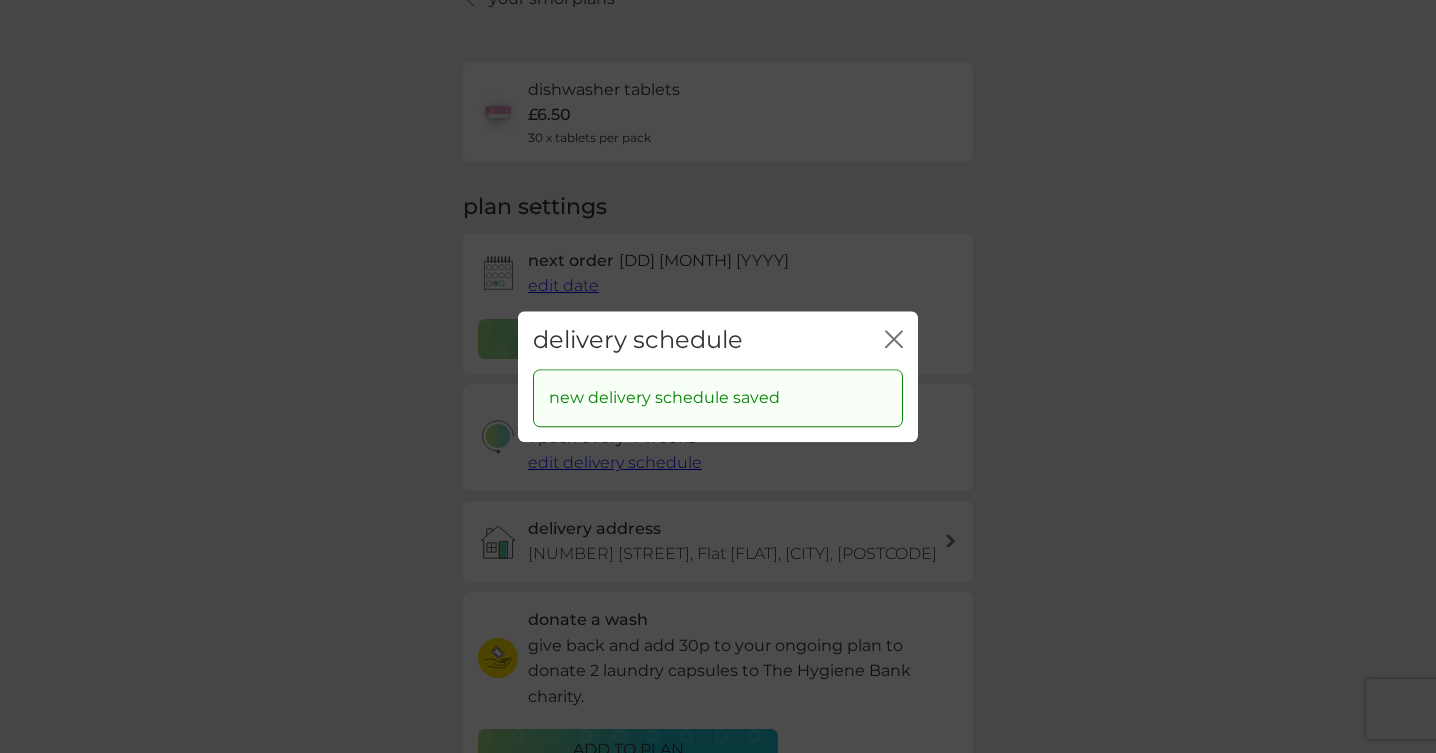 click on "close" 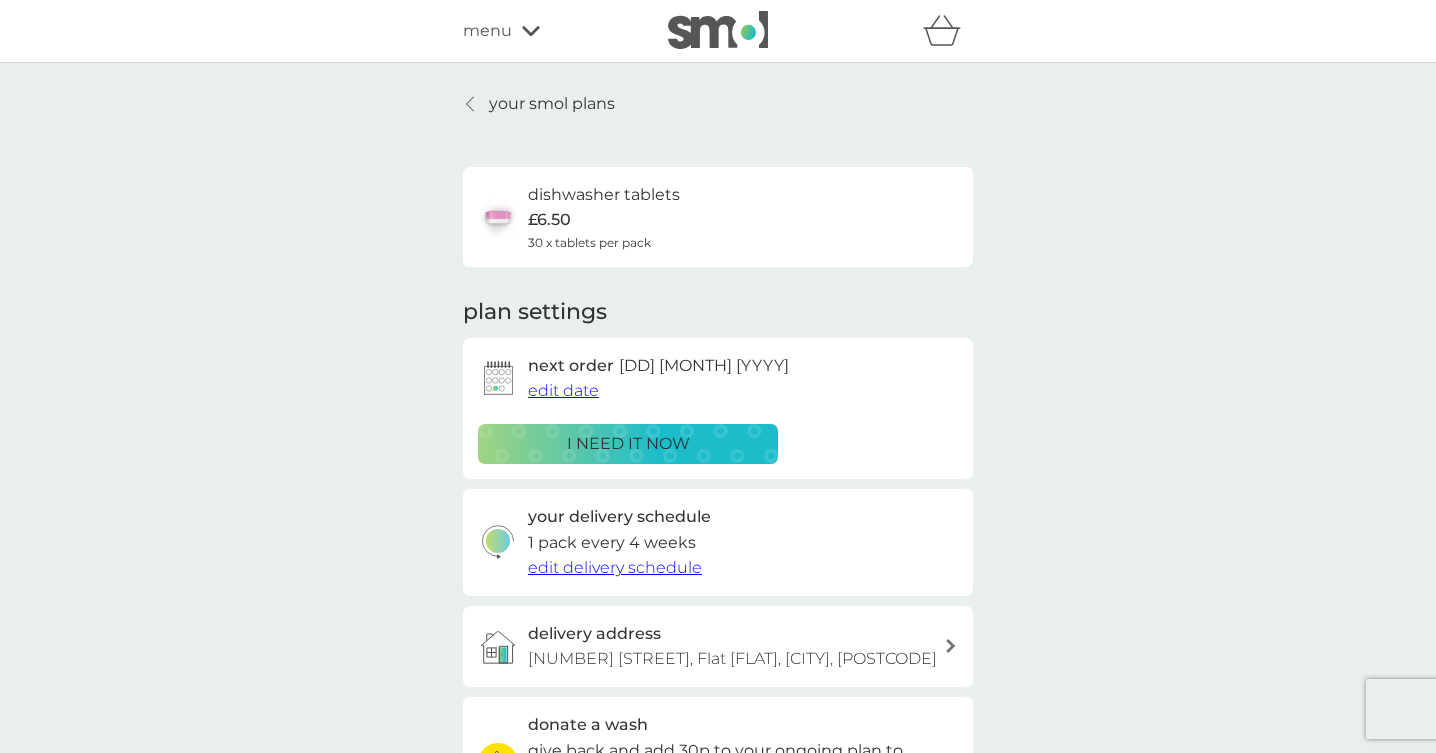 scroll, scrollTop: 0, scrollLeft: 0, axis: both 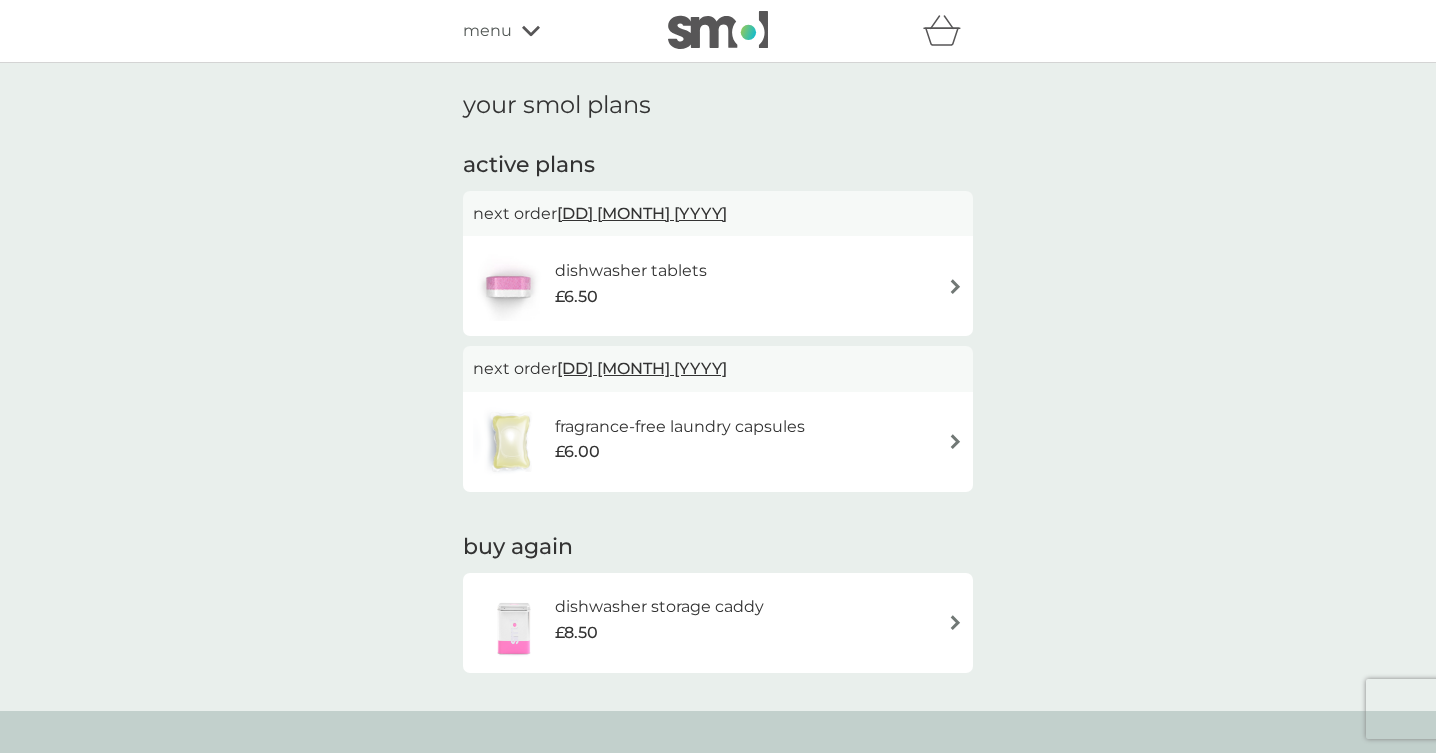 click on "£6.00" at bounding box center (680, 452) 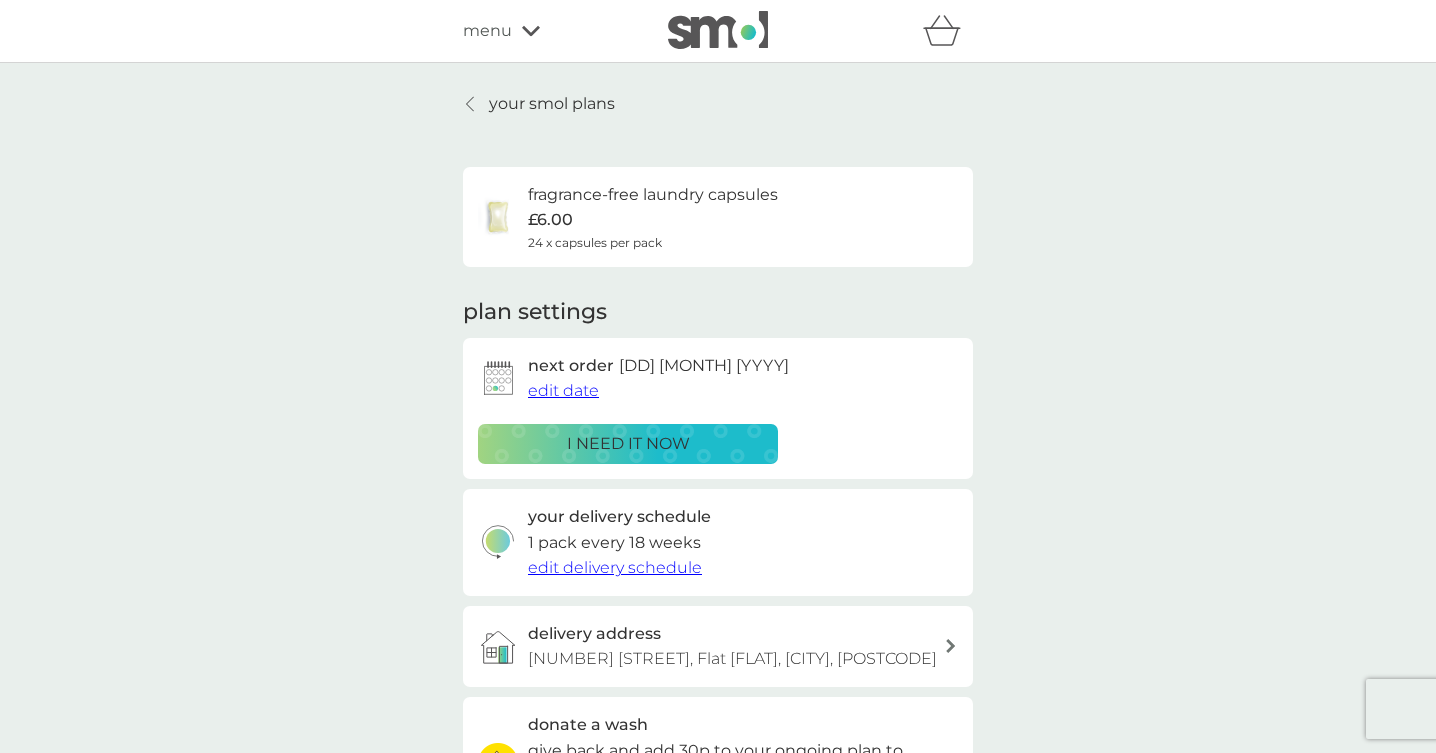 scroll, scrollTop: 0, scrollLeft: 0, axis: both 